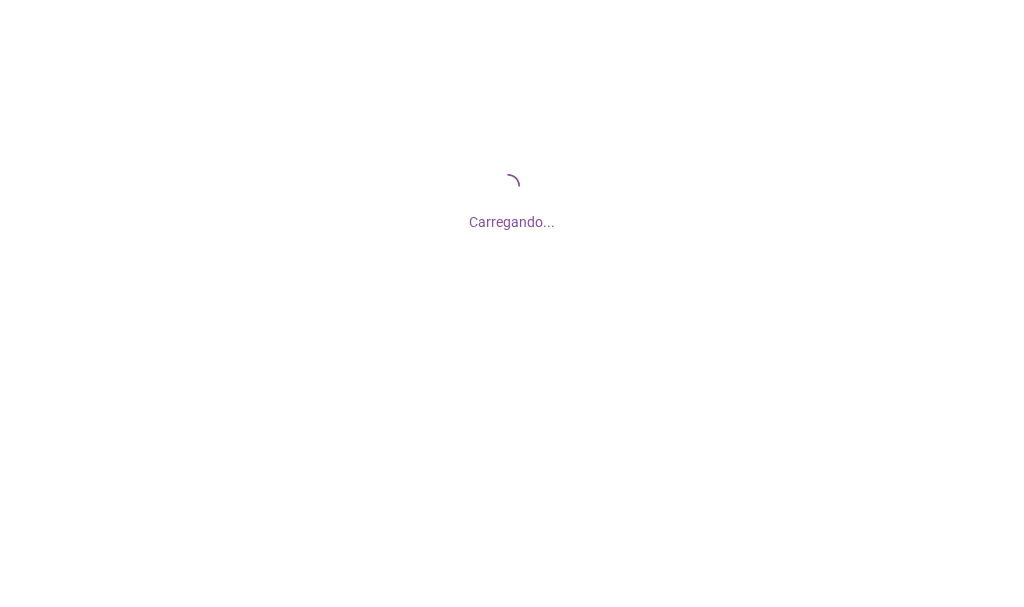 scroll, scrollTop: 0, scrollLeft: 0, axis: both 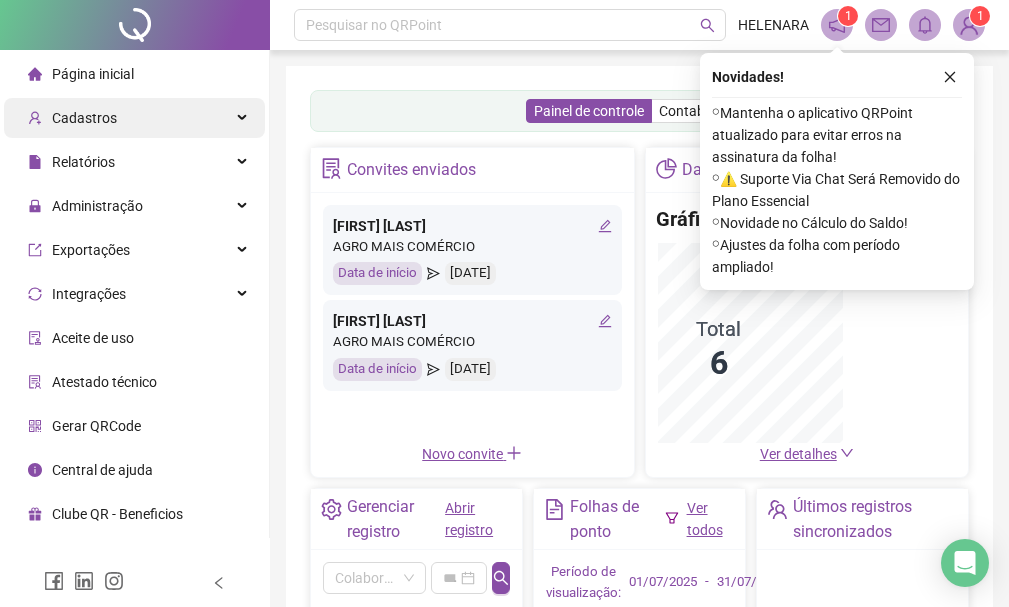 click on "Cadastros" at bounding box center (84, 118) 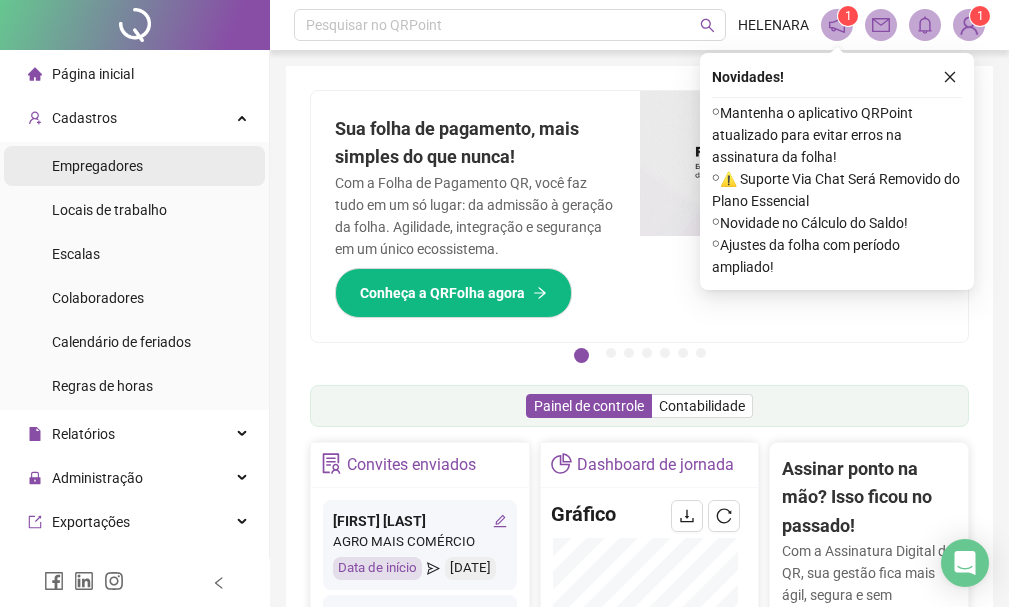 click on "Empregadores" at bounding box center (134, 166) 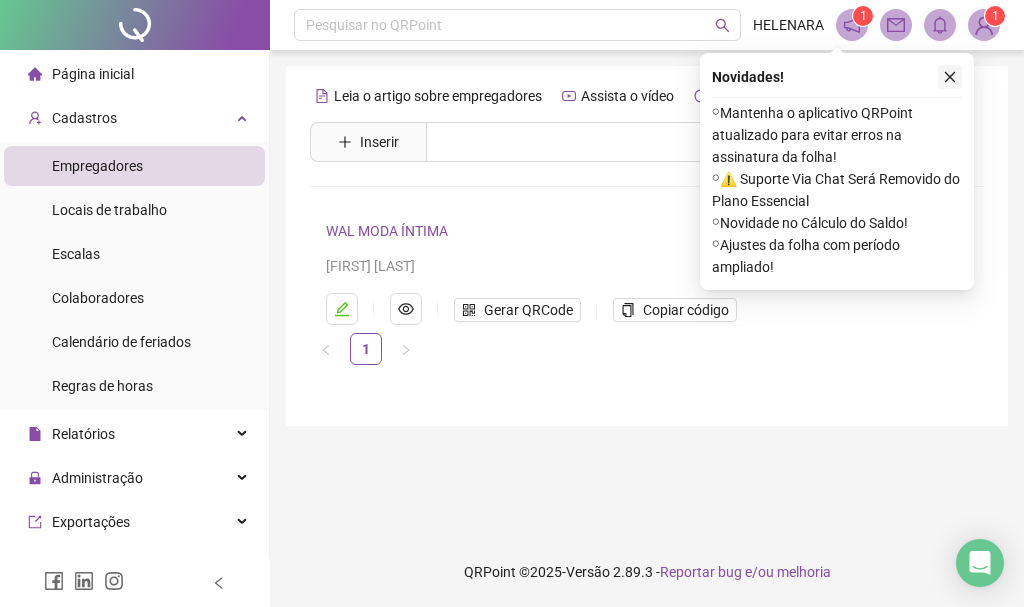 click 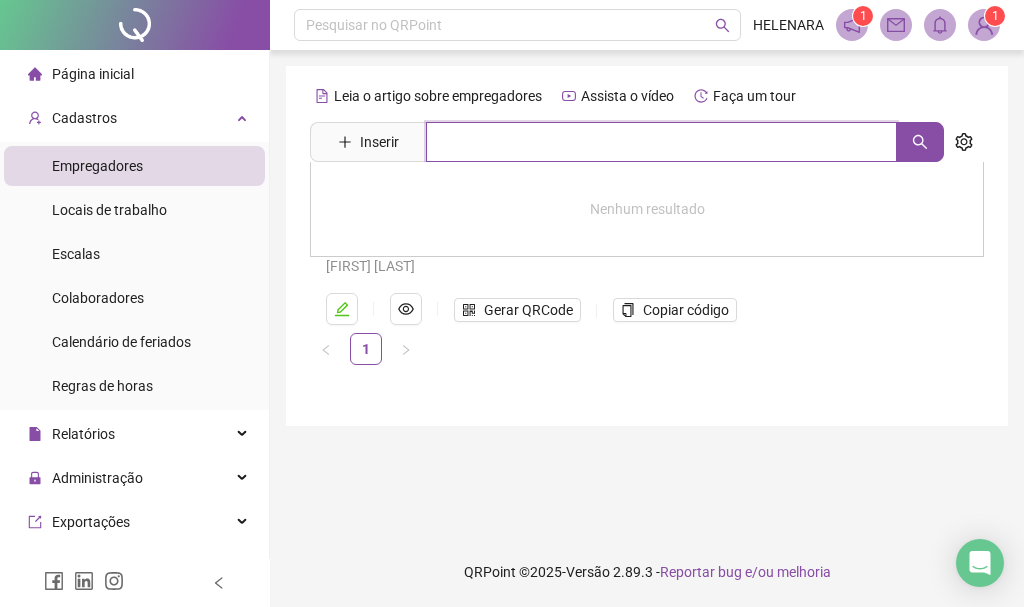 click at bounding box center (661, 142) 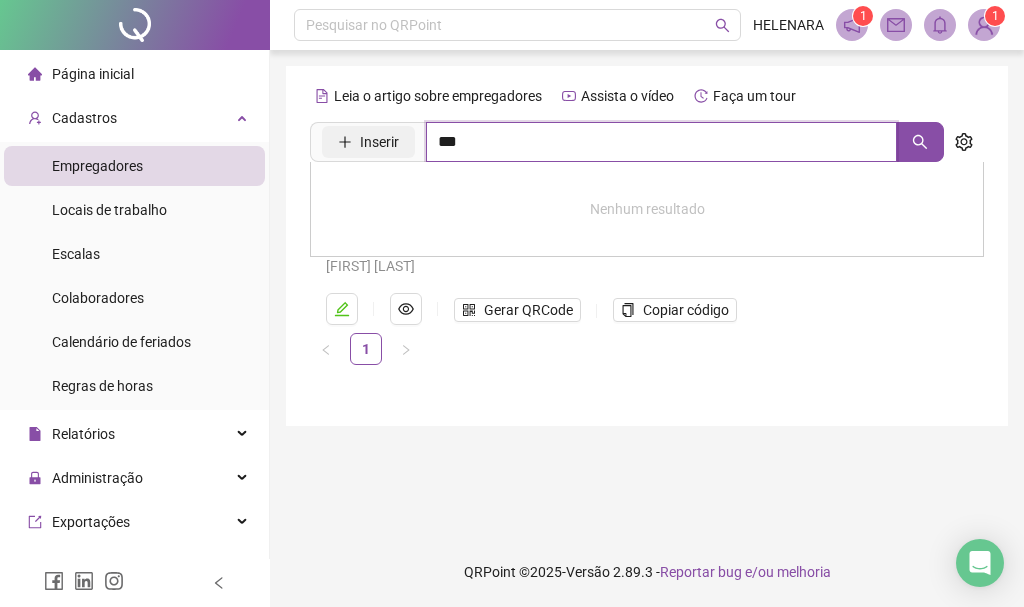 type on "***" 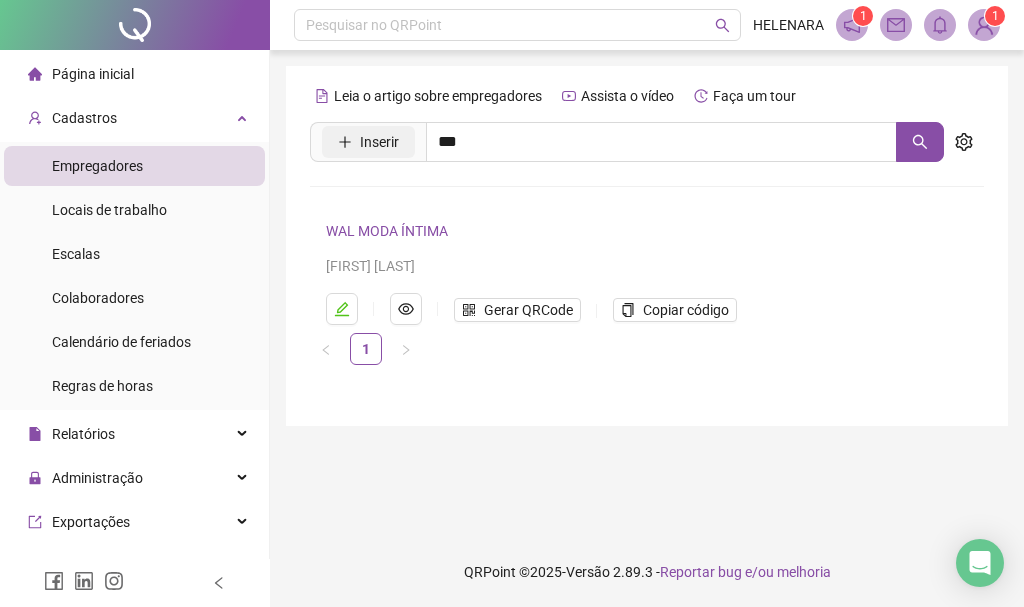 click 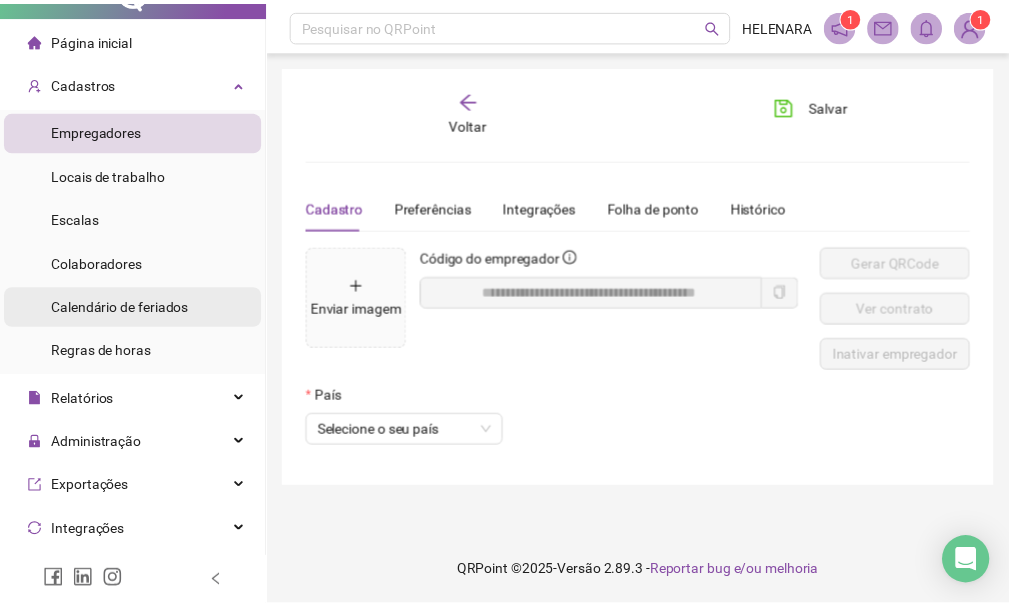 scroll, scrollTop: 0, scrollLeft: 0, axis: both 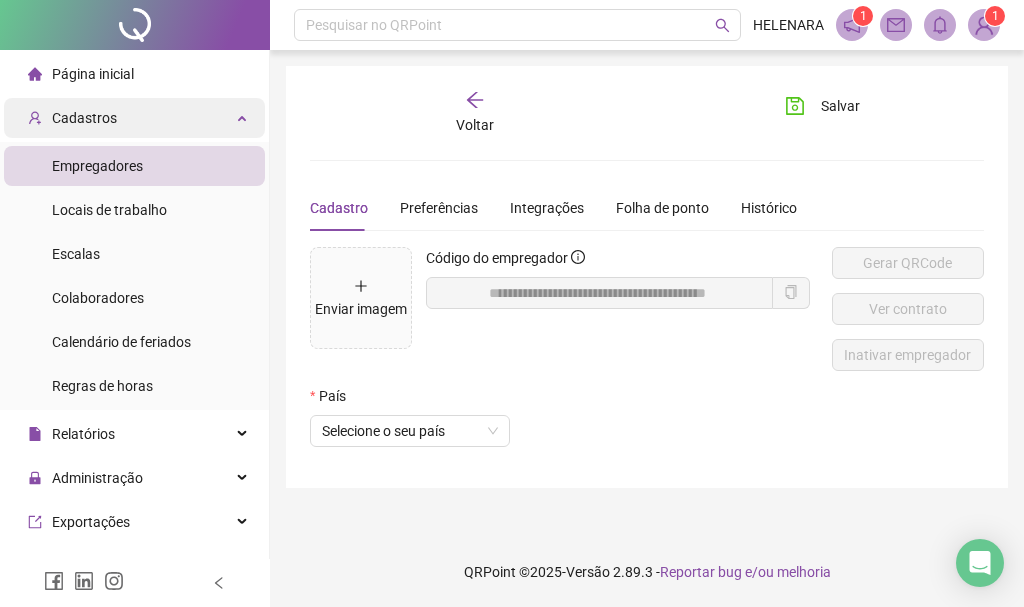 click on "Cadastros" at bounding box center [134, 118] 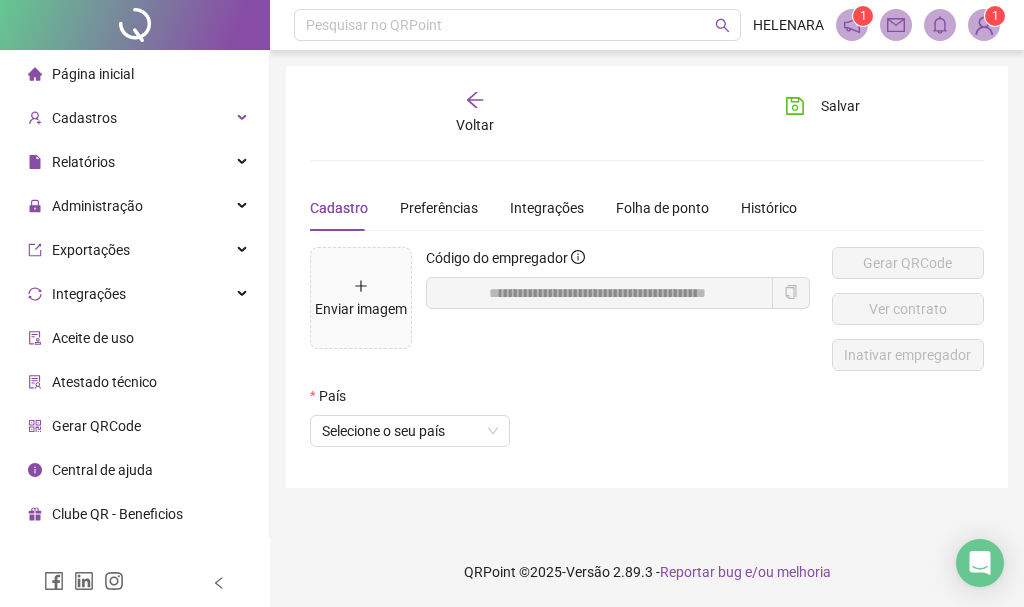 click on "Voltar" at bounding box center [474, 113] 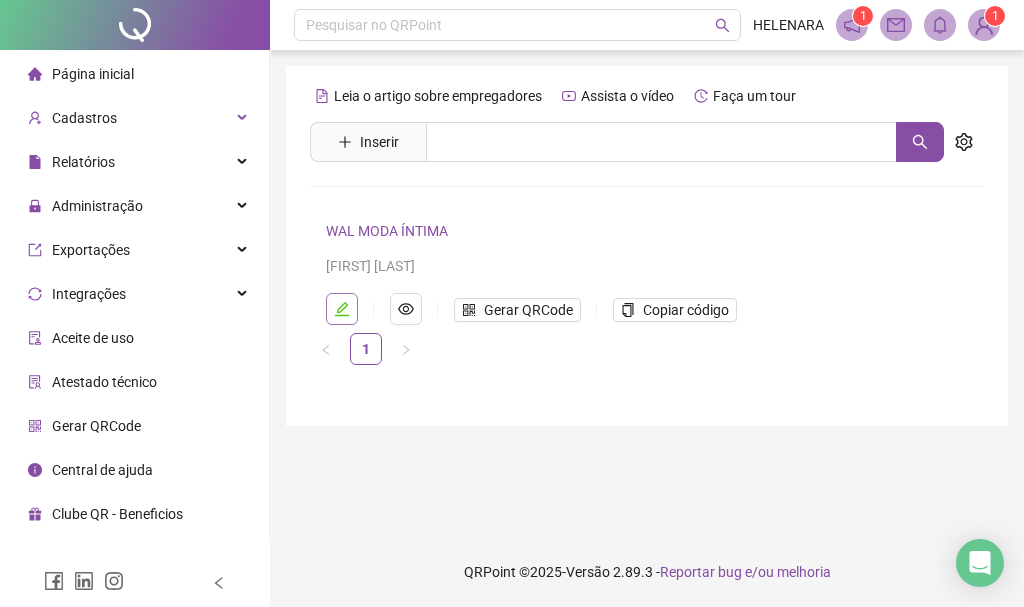 click 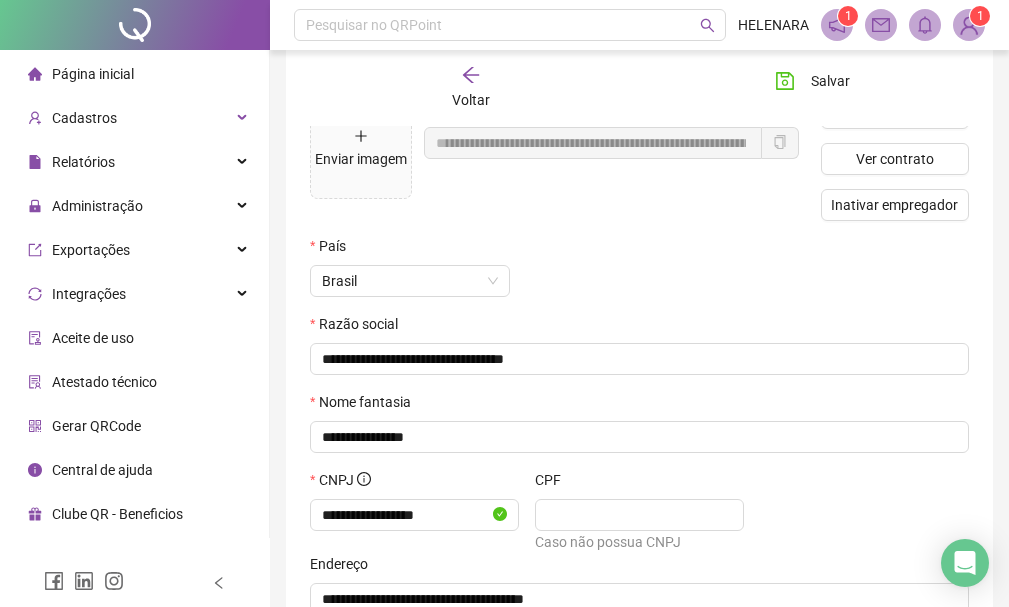 scroll, scrollTop: 0, scrollLeft: 0, axis: both 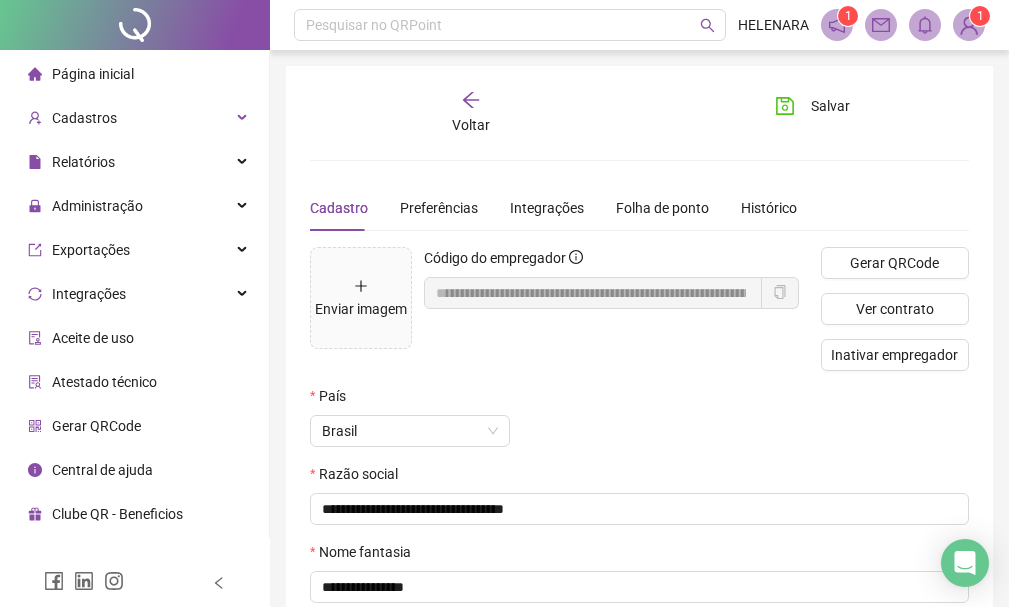 click on "Voltar" at bounding box center (471, 113) 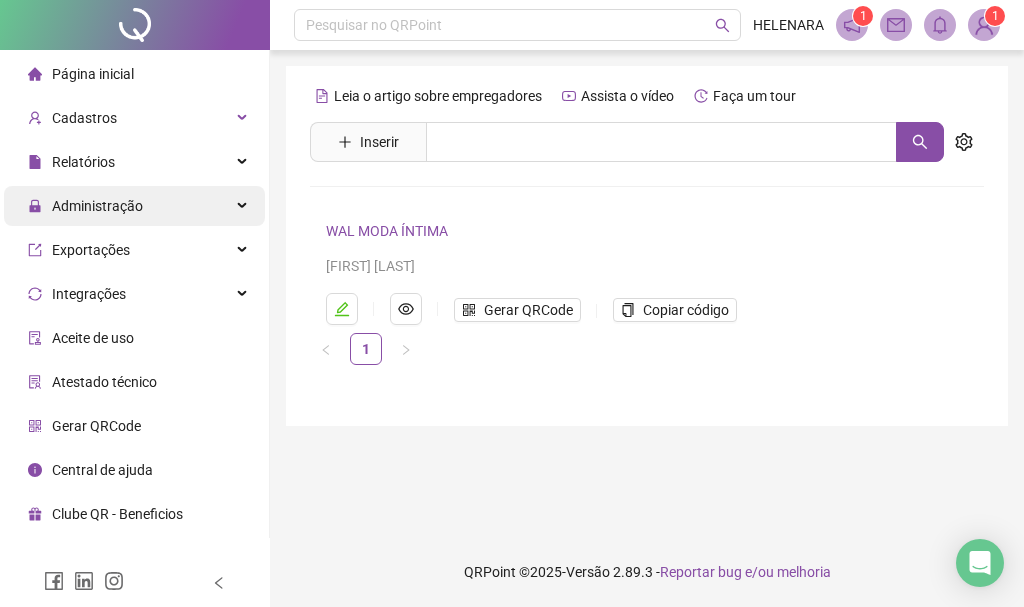 click on "Administração" at bounding box center [134, 206] 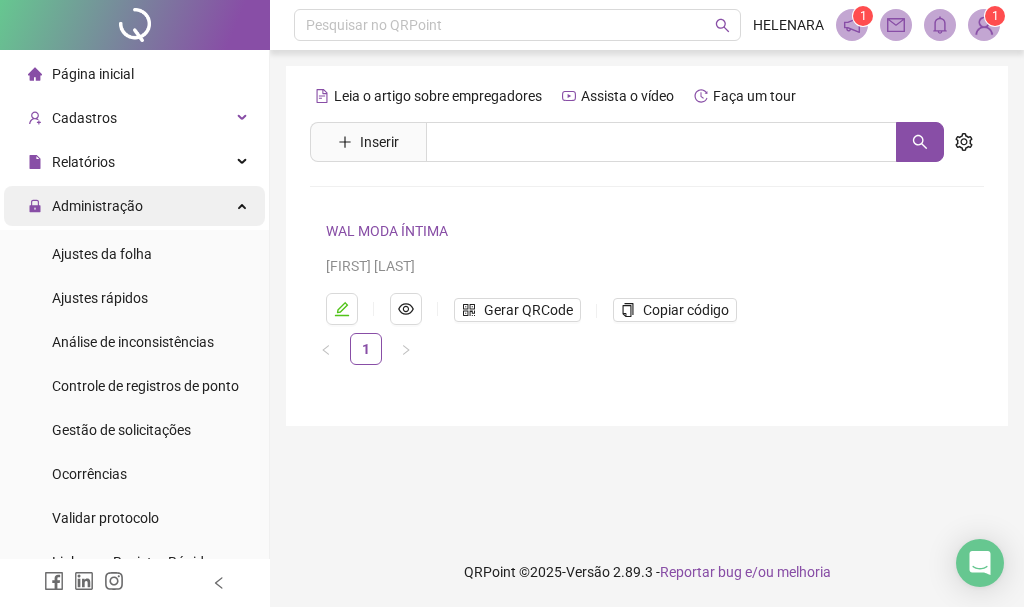 click on "Administração" at bounding box center [134, 206] 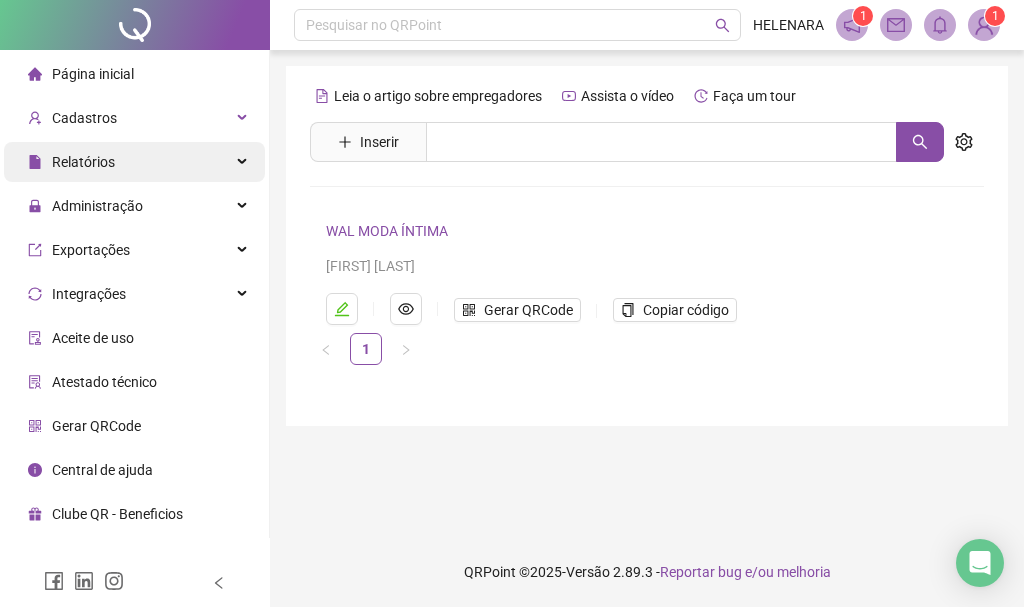 click on "Relatórios" at bounding box center [134, 162] 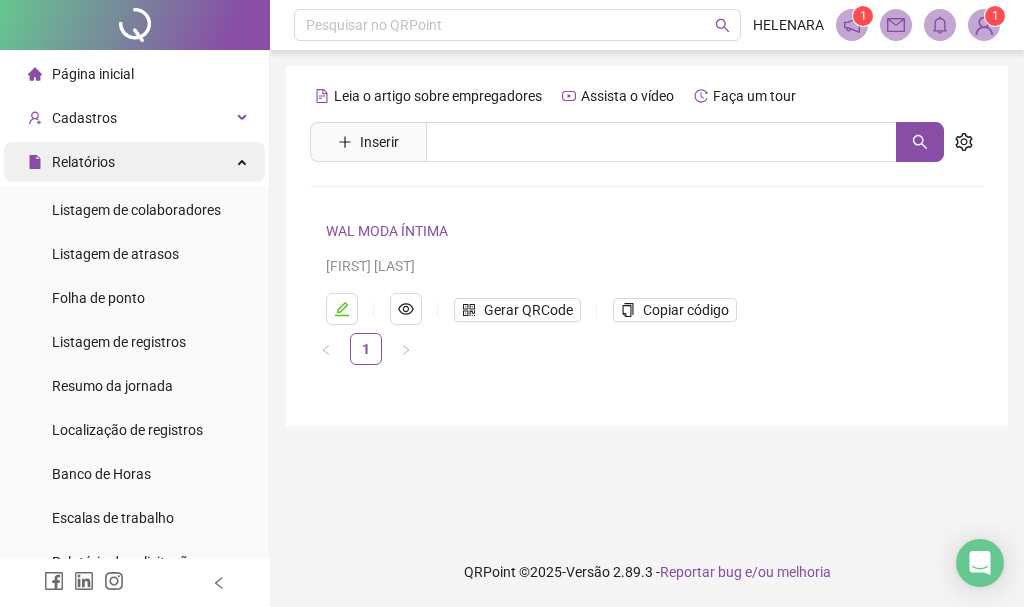 click on "Relatórios" at bounding box center (134, 162) 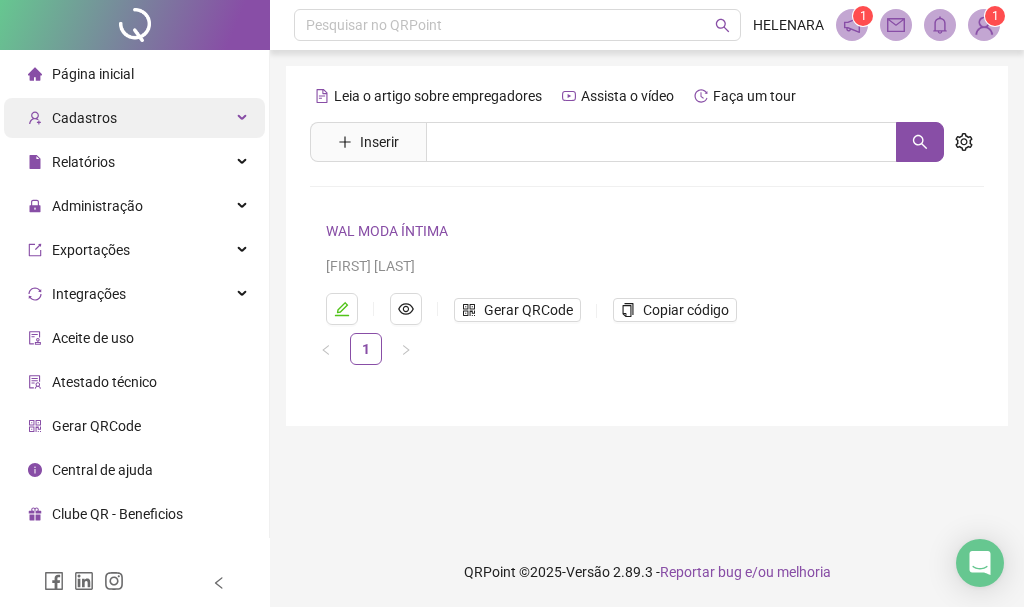 click on "Cadastros" at bounding box center (134, 118) 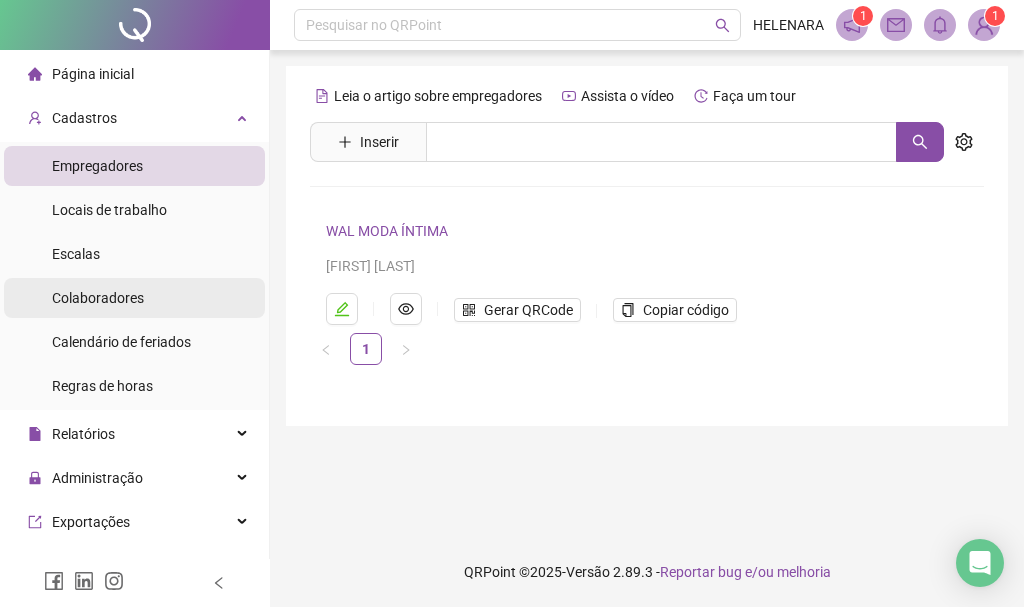 click on "Colaboradores" at bounding box center (134, 298) 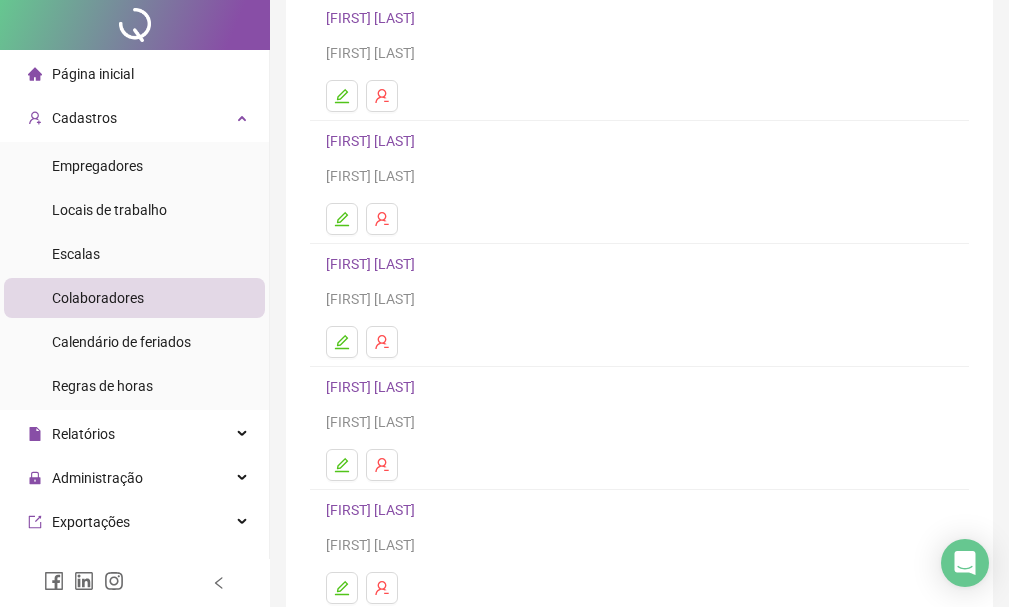scroll, scrollTop: 0, scrollLeft: 0, axis: both 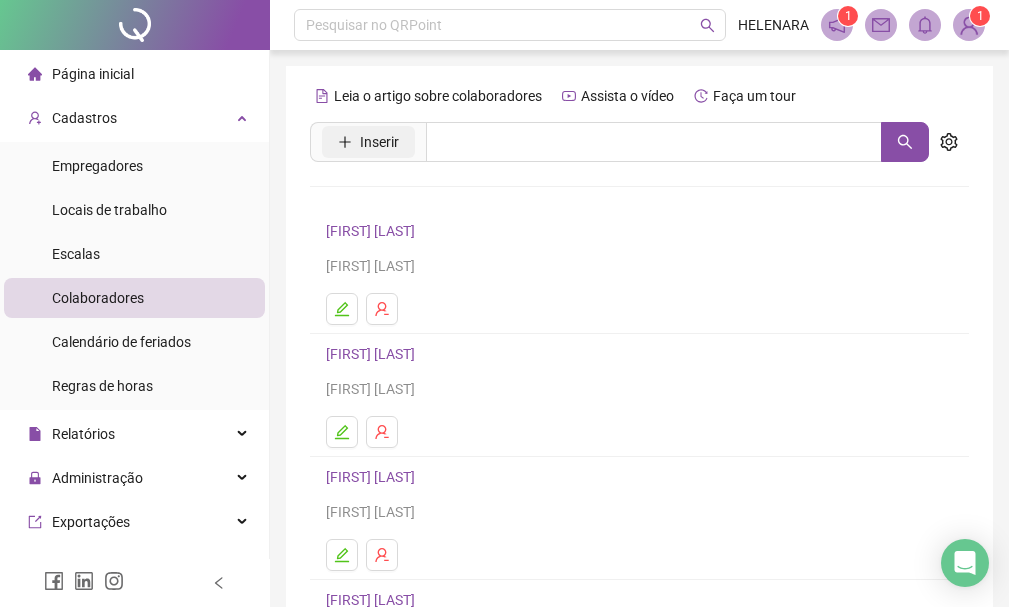 click on "Inserir" at bounding box center (379, 142) 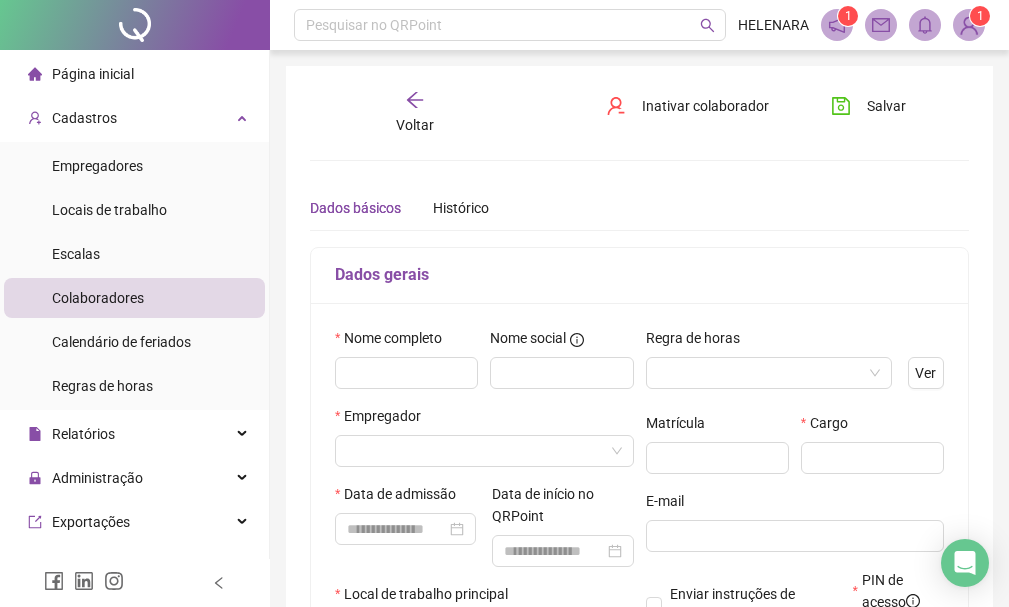 type on "*****" 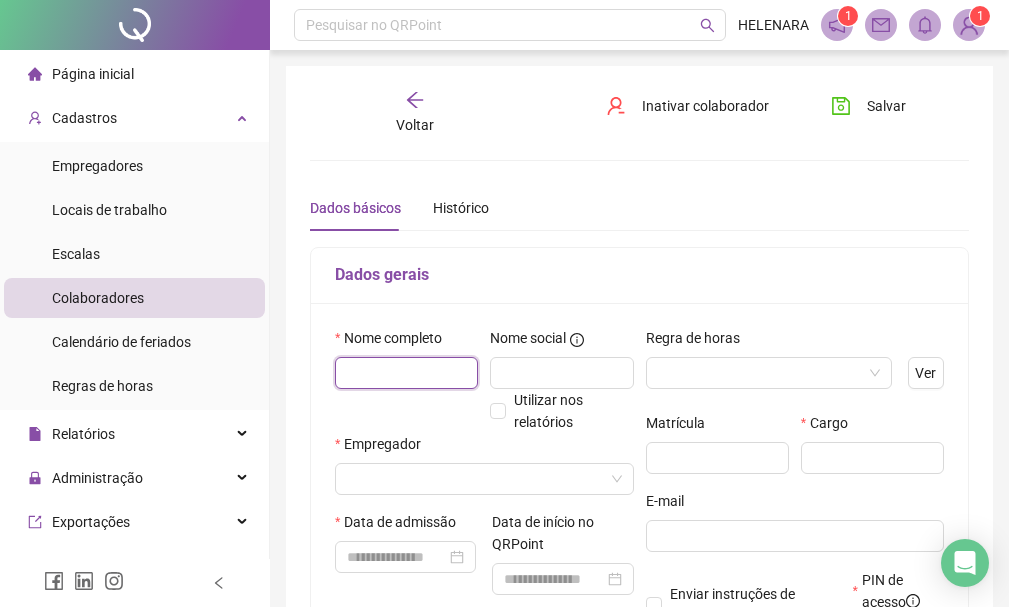 click at bounding box center [406, 373] 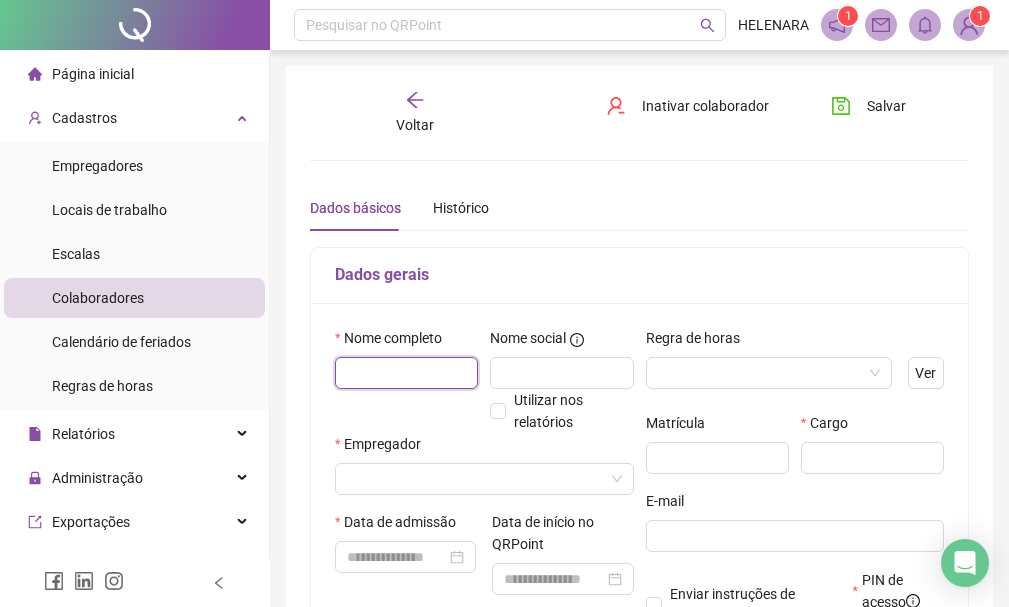 click at bounding box center [406, 373] 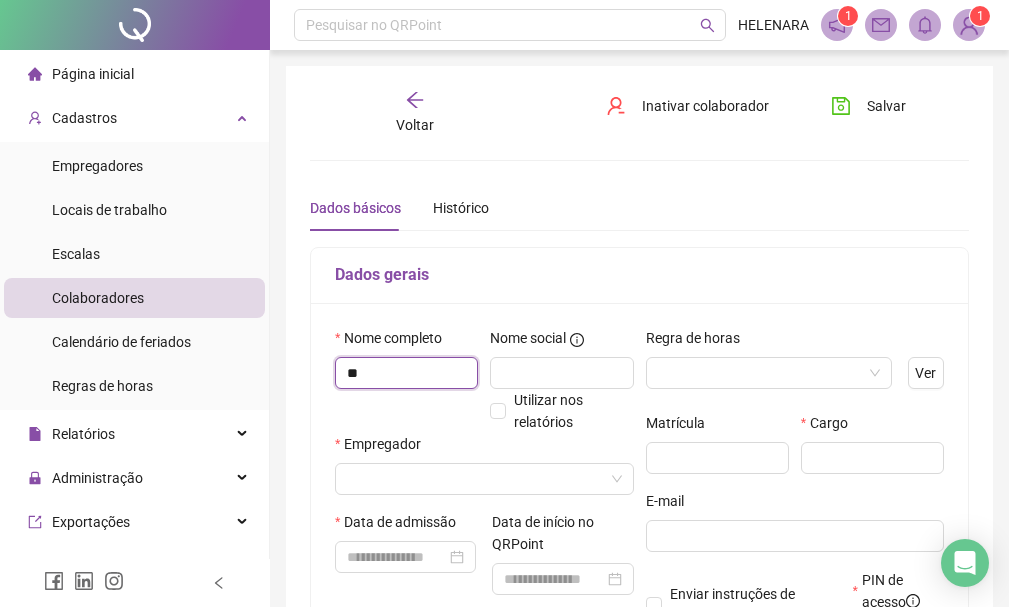 type on "*" 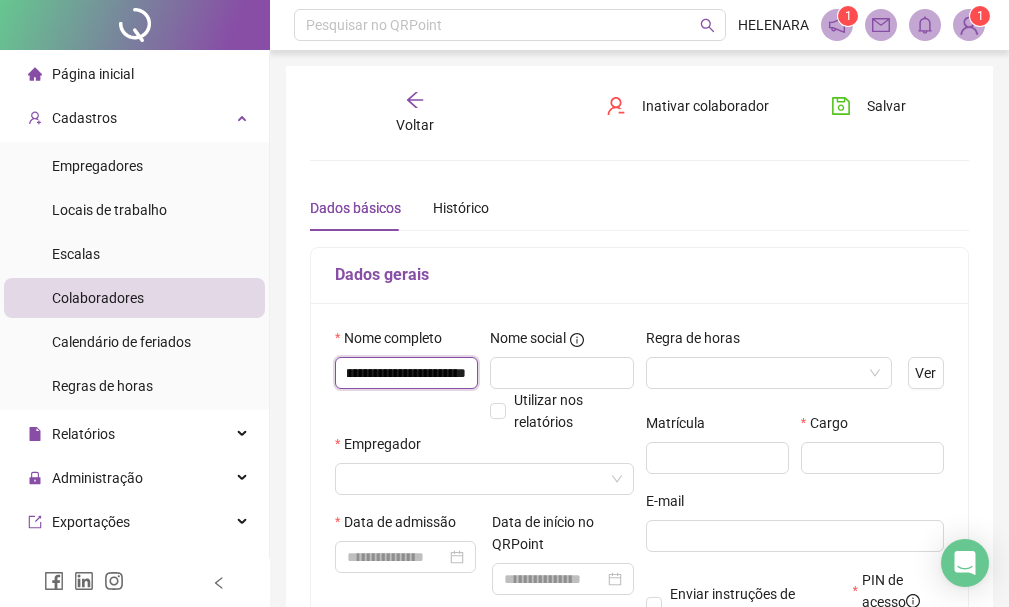 scroll, scrollTop: 0, scrollLeft: 86, axis: horizontal 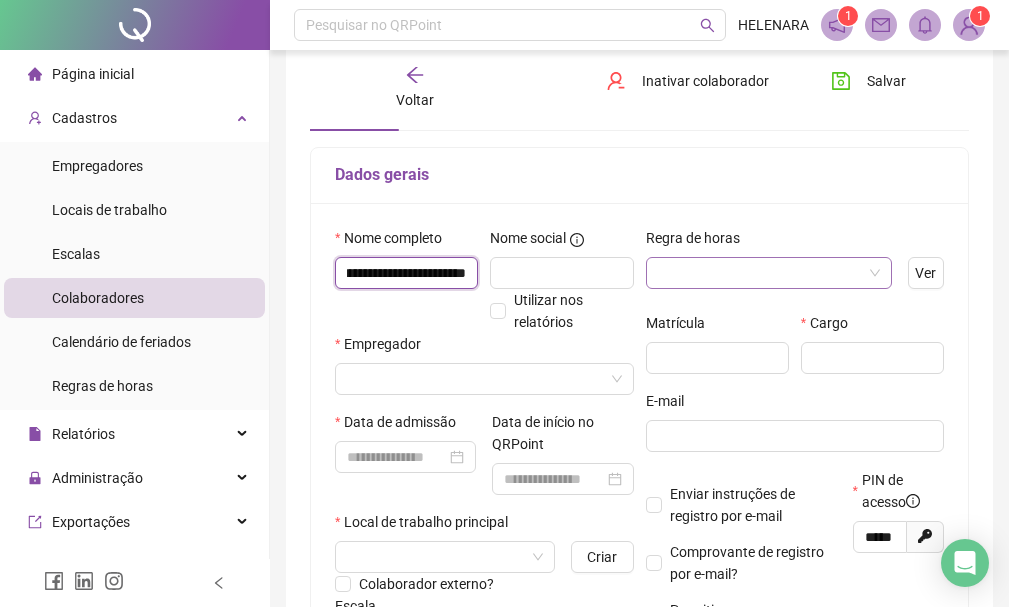 type on "**********" 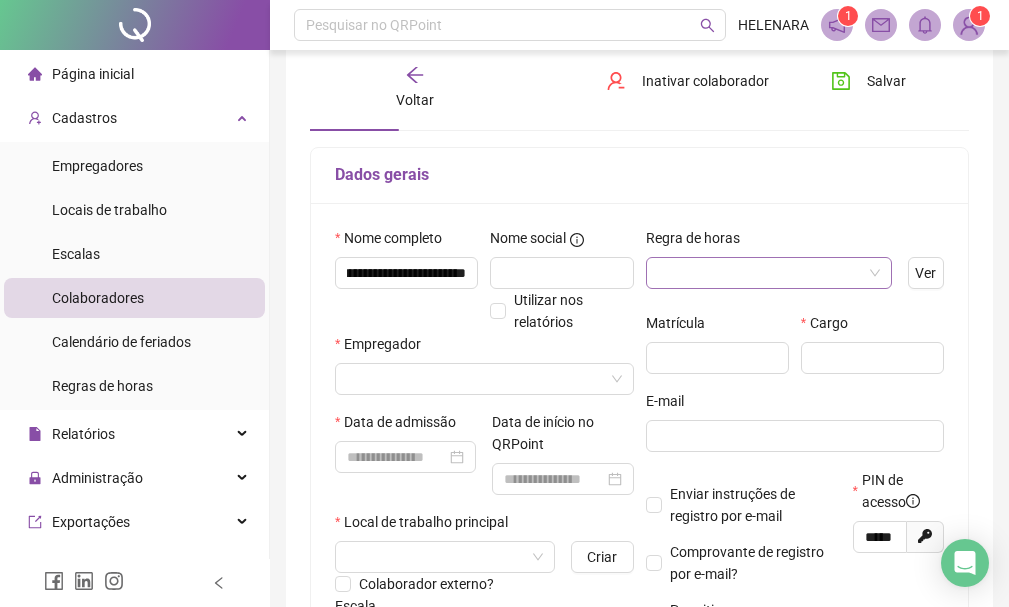 click at bounding box center [760, 273] 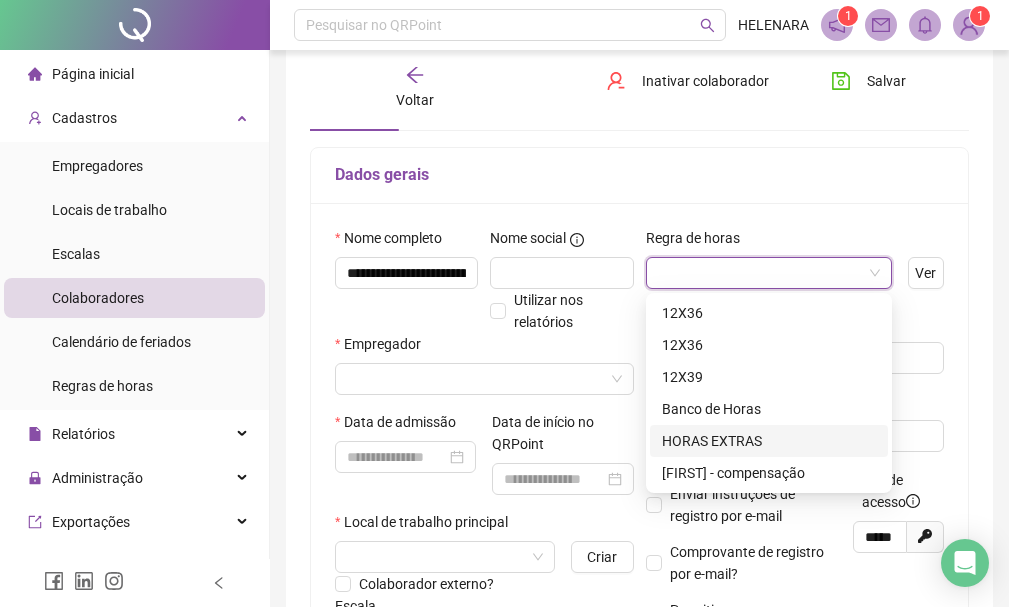 click on "HORAS EXTRAS" at bounding box center [769, 441] 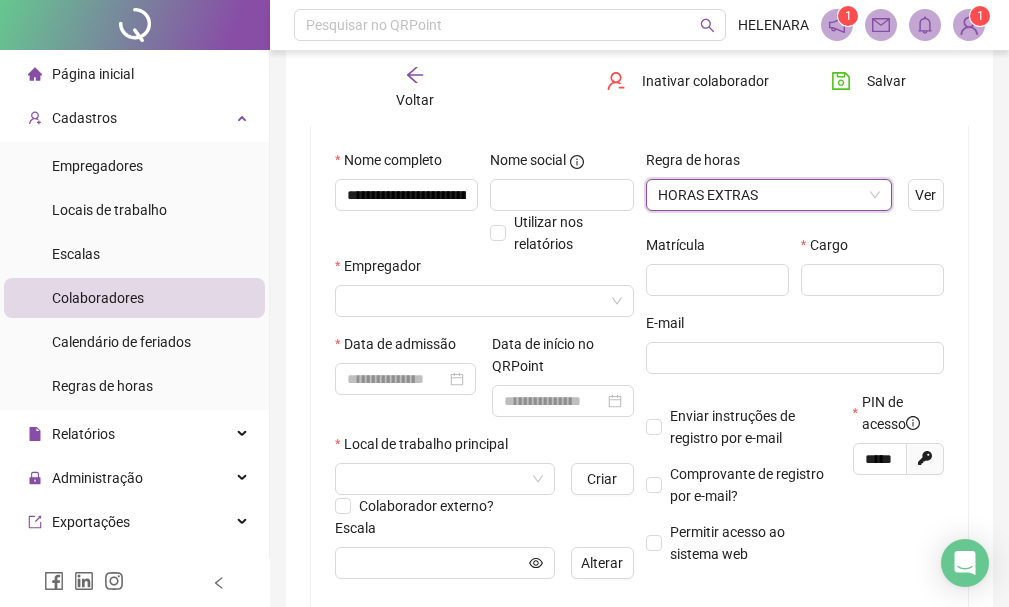 scroll, scrollTop: 200, scrollLeft: 0, axis: vertical 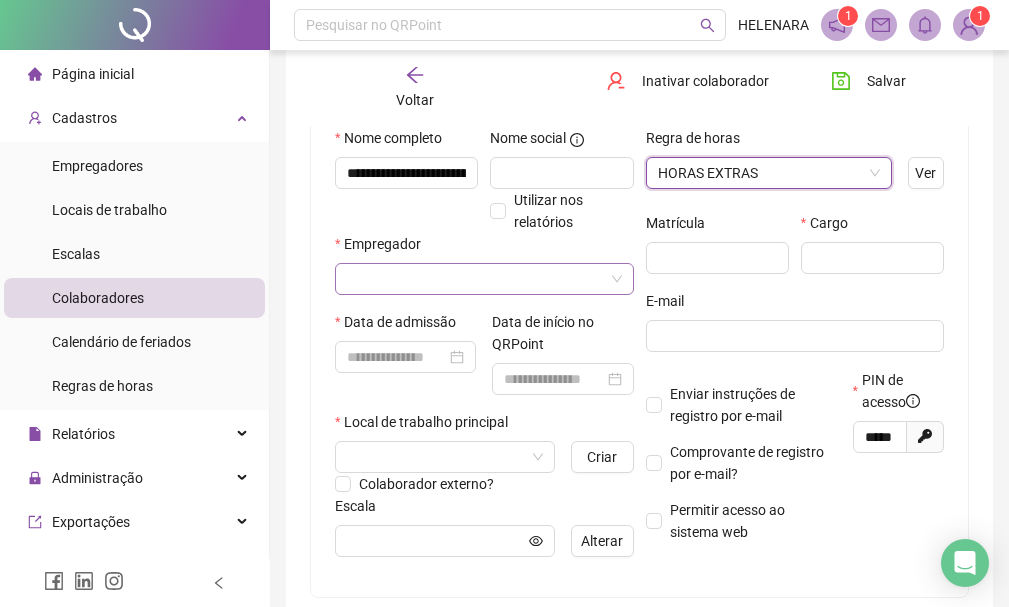 click at bounding box center (475, 279) 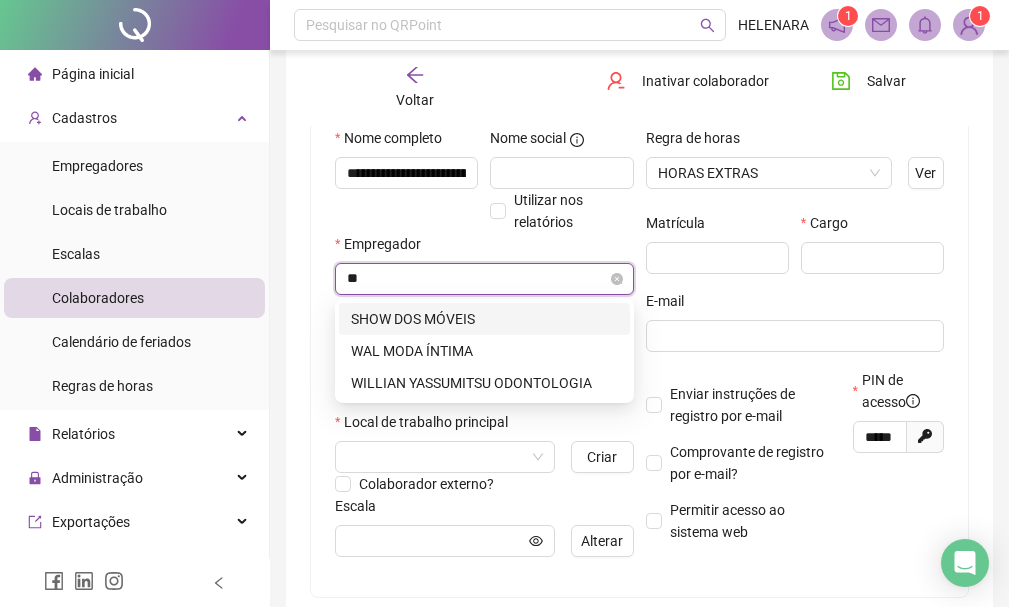 type on "***" 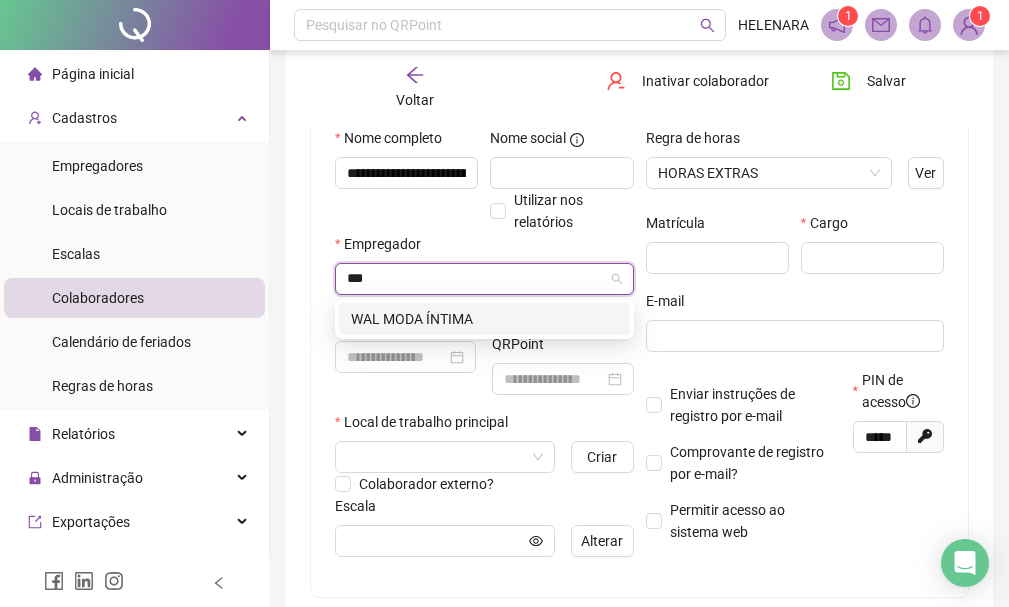 click on "WAL MODA ÍNTIMA" at bounding box center (484, 319) 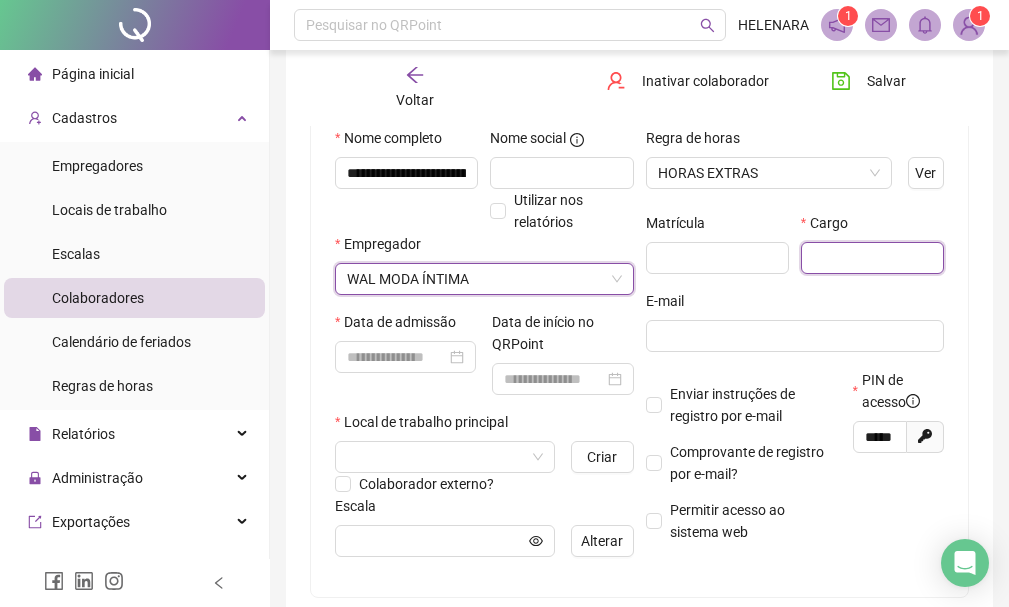 click at bounding box center (872, 258) 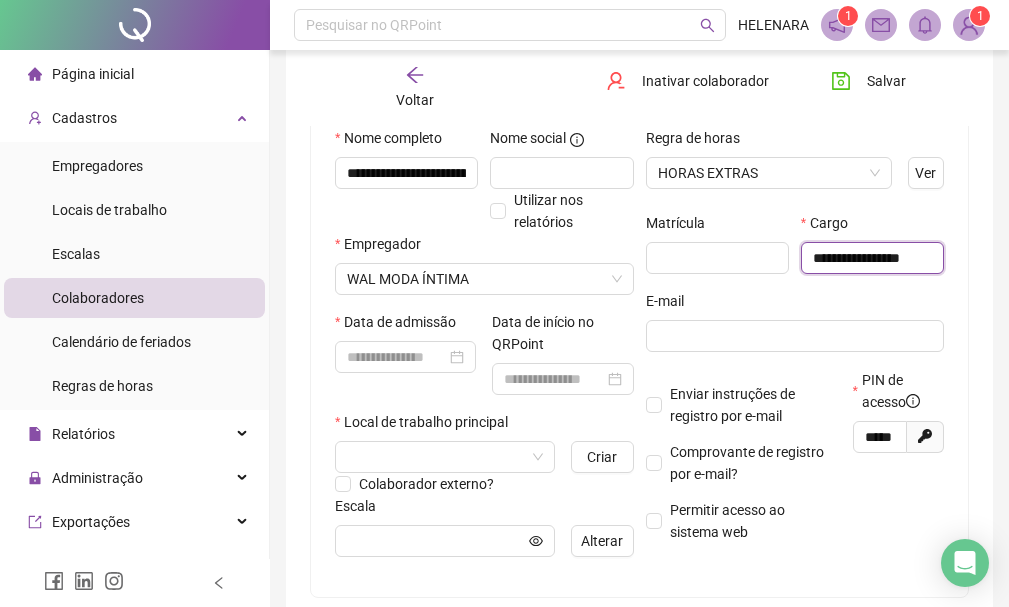 scroll, scrollTop: 0, scrollLeft: 2, axis: horizontal 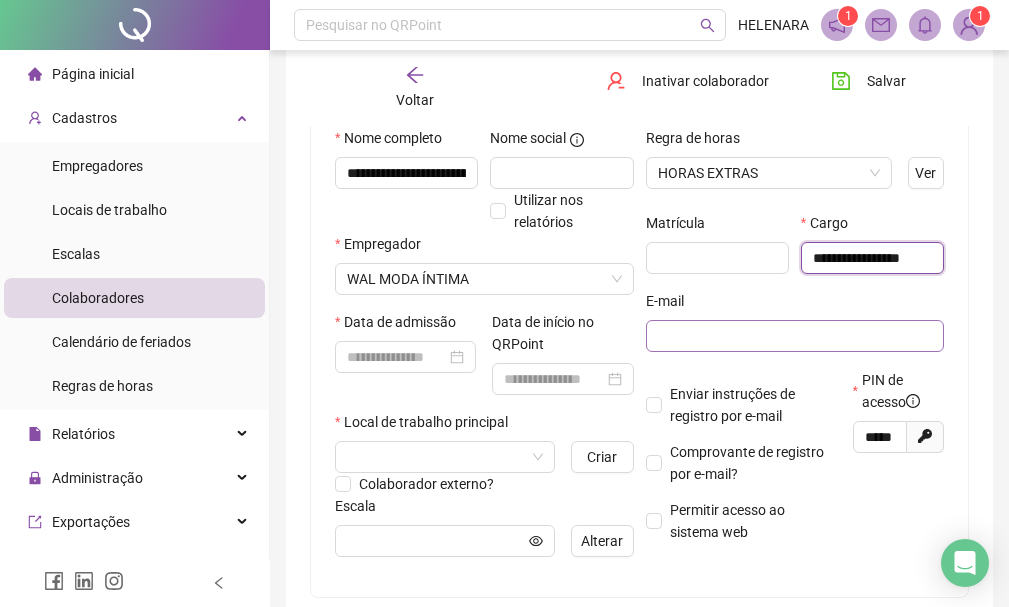 type on "**********" 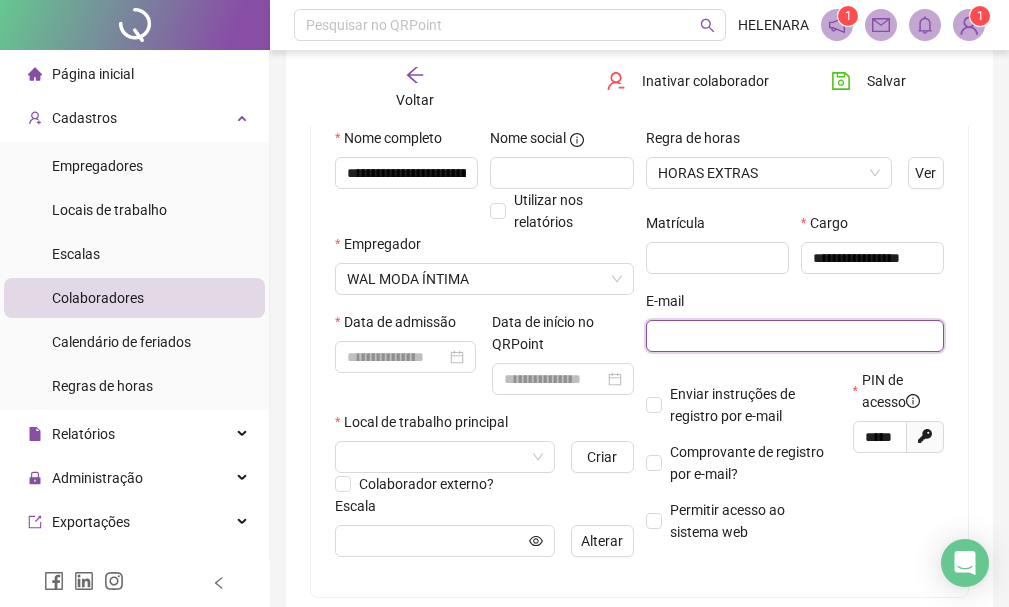 click at bounding box center (793, 336) 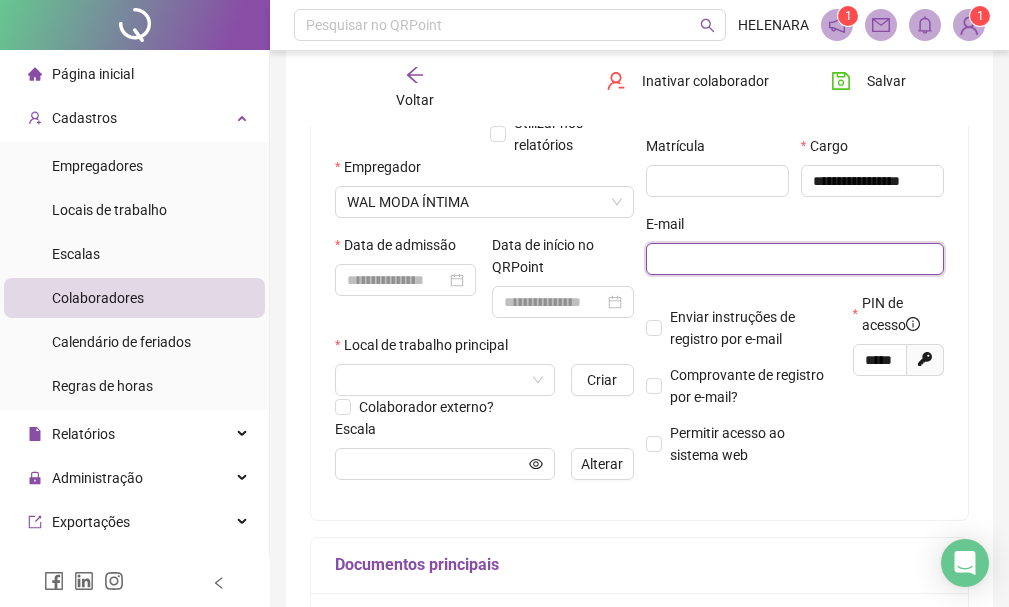 scroll, scrollTop: 300, scrollLeft: 0, axis: vertical 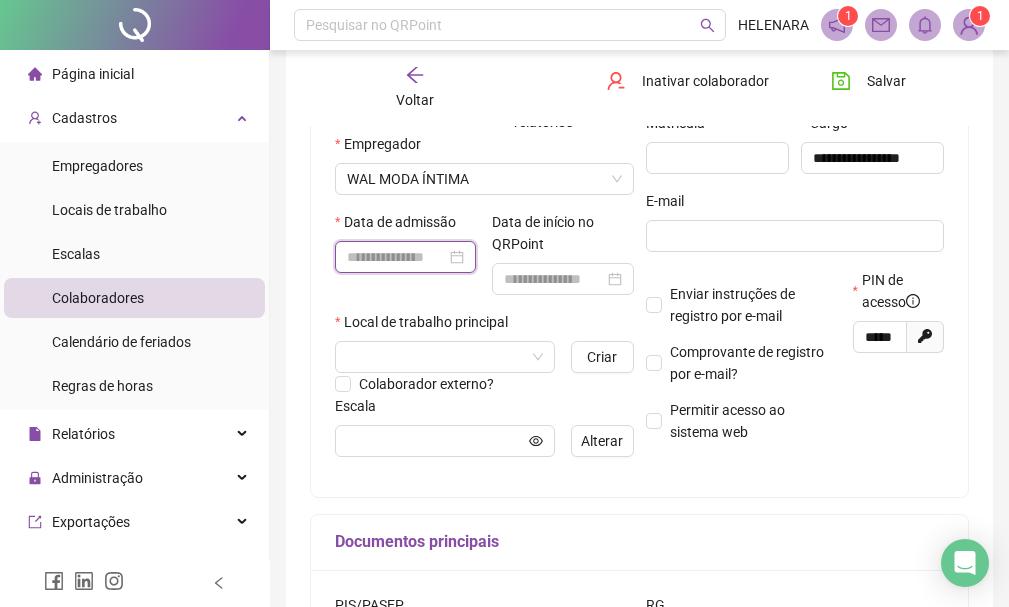 click at bounding box center (396, 257) 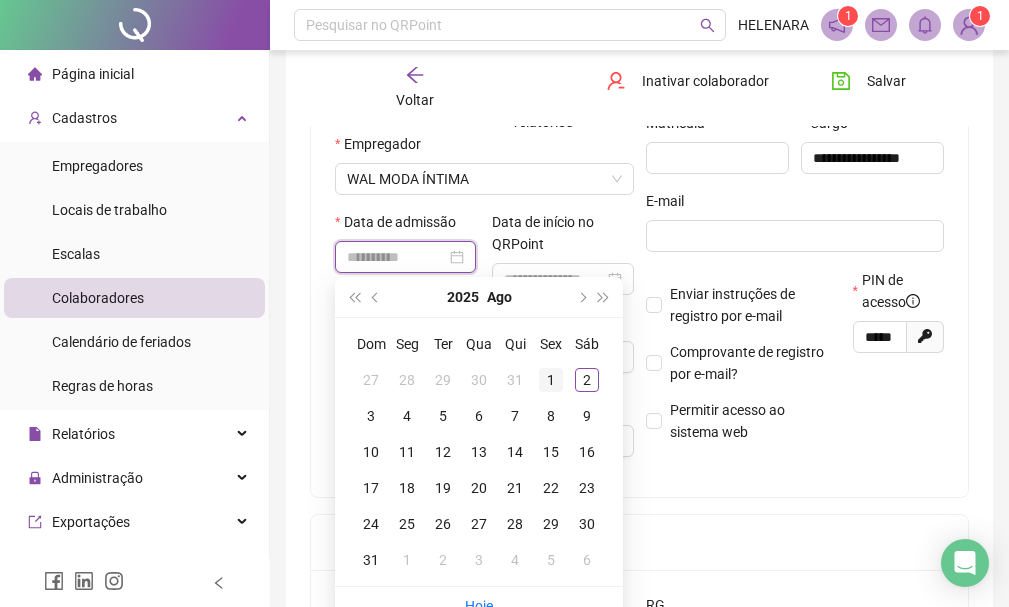 type on "**********" 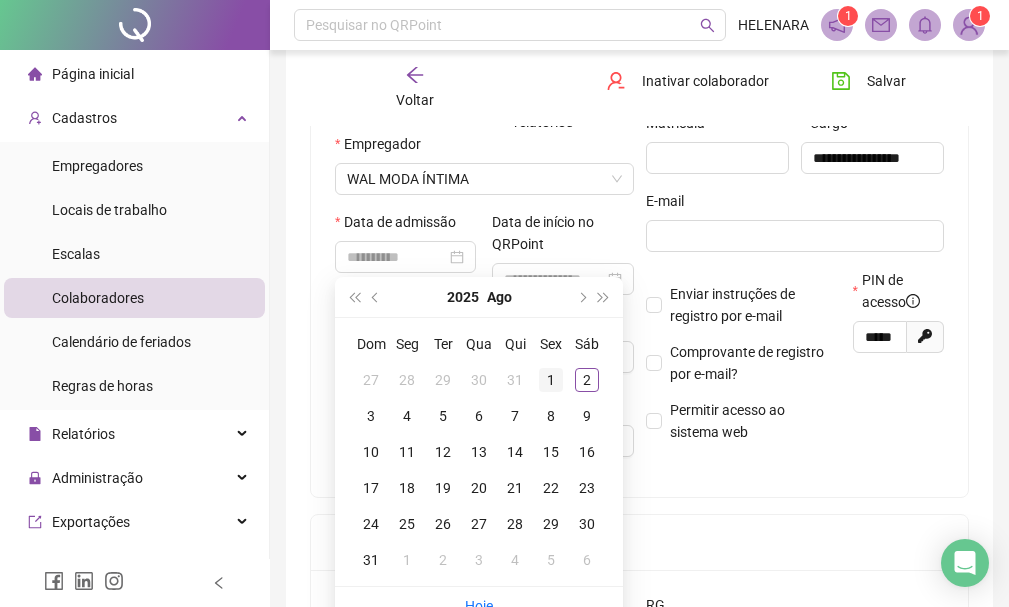 click on "1" at bounding box center [551, 380] 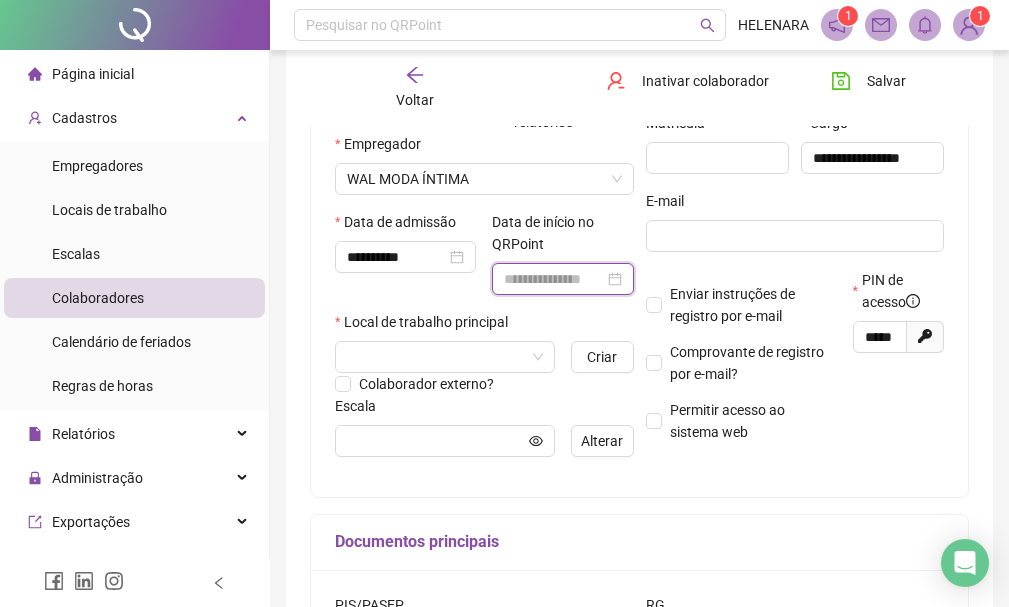 click at bounding box center (553, 279) 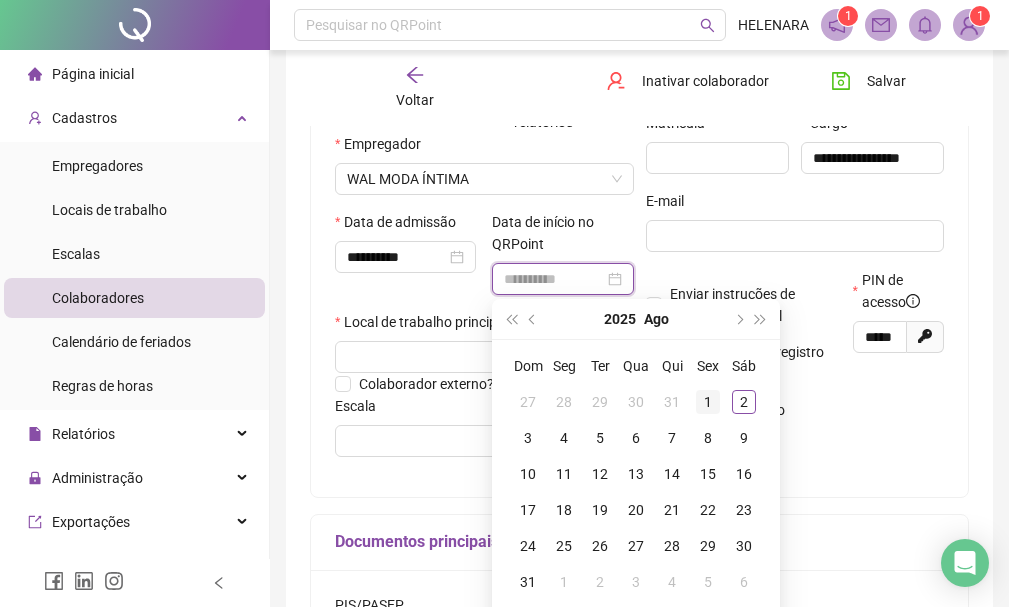 type on "**********" 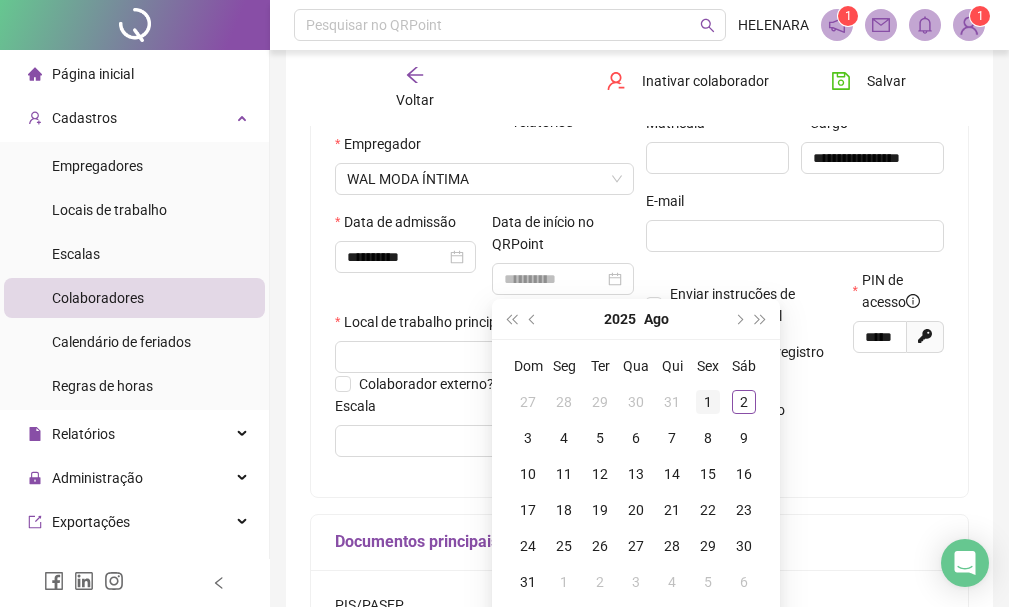 click on "1" at bounding box center (708, 402) 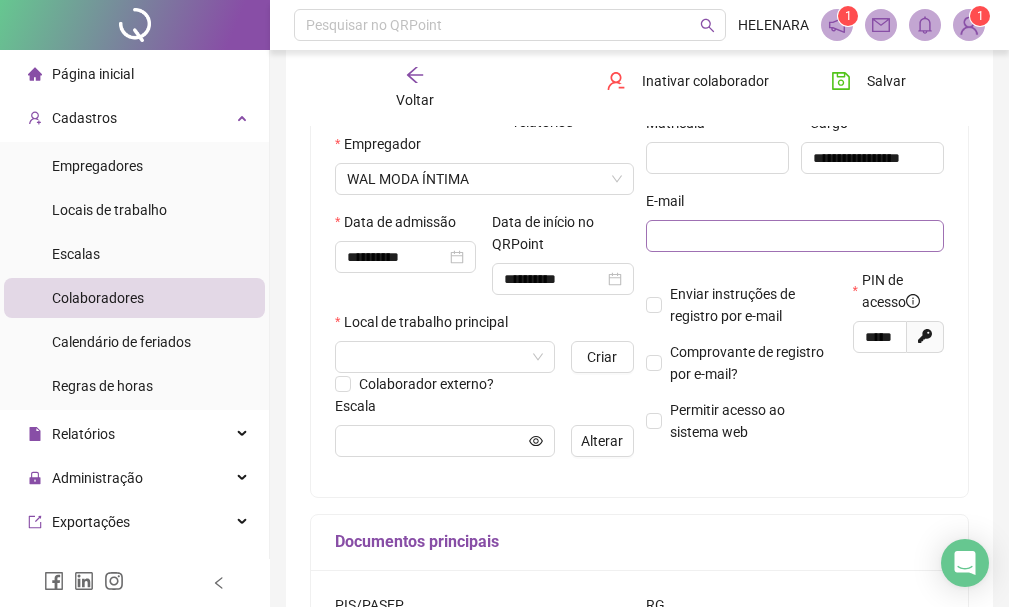 click at bounding box center [795, 236] 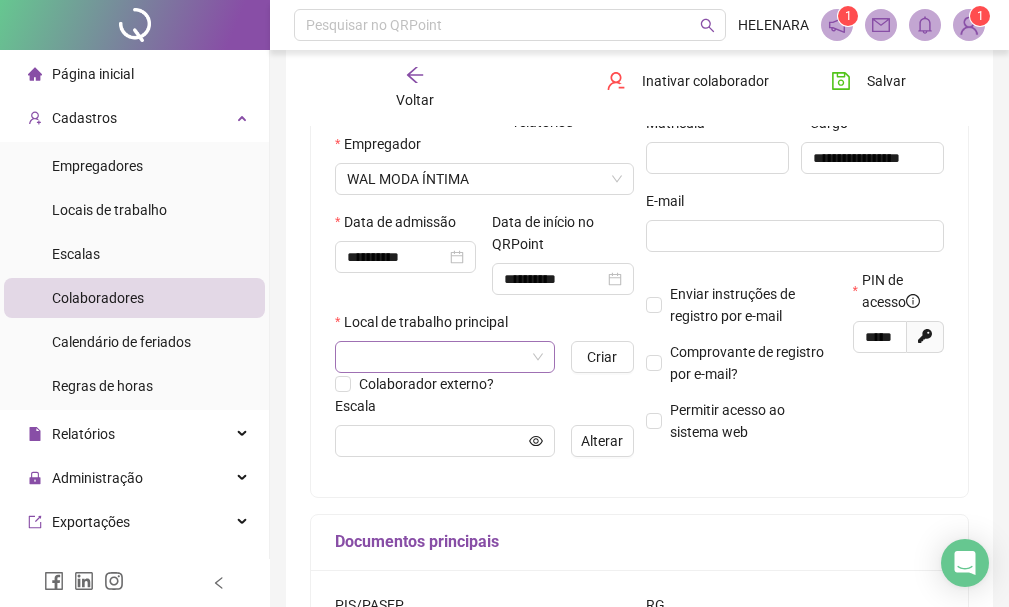 click at bounding box center (436, 357) 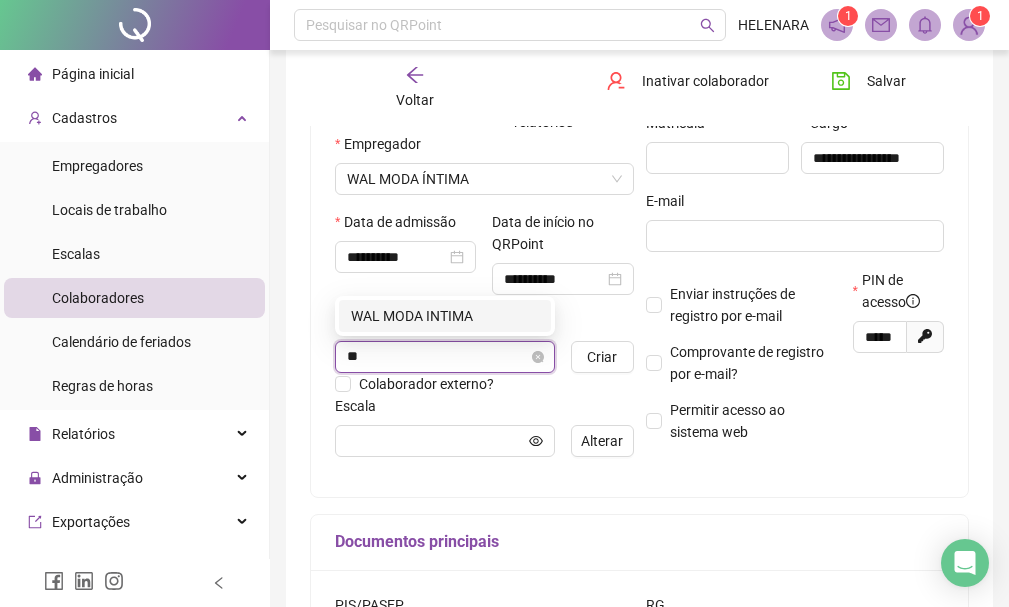 type on "***" 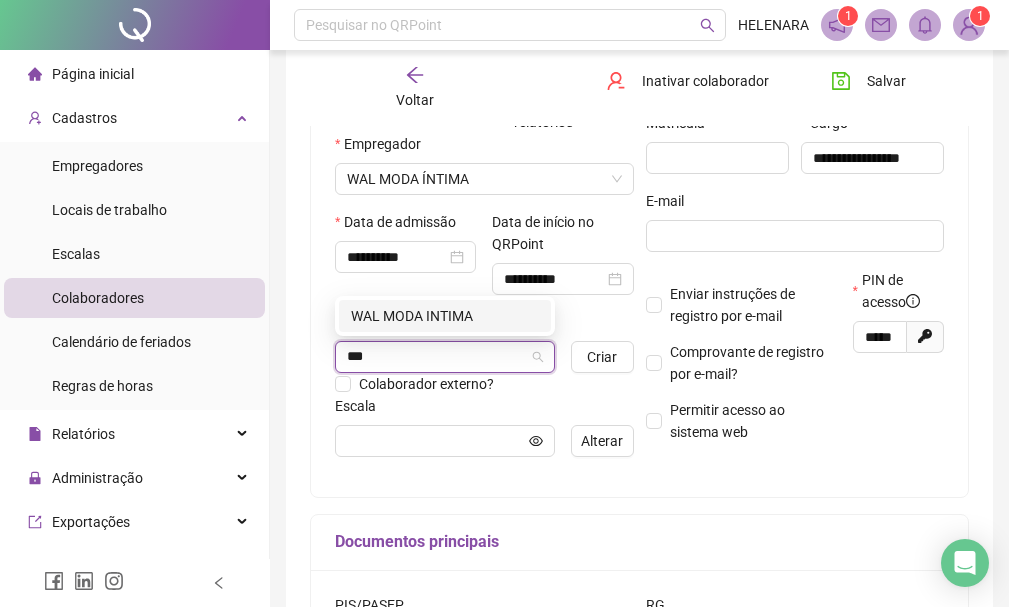 click on "WAL MODA INTIMA" at bounding box center (445, 316) 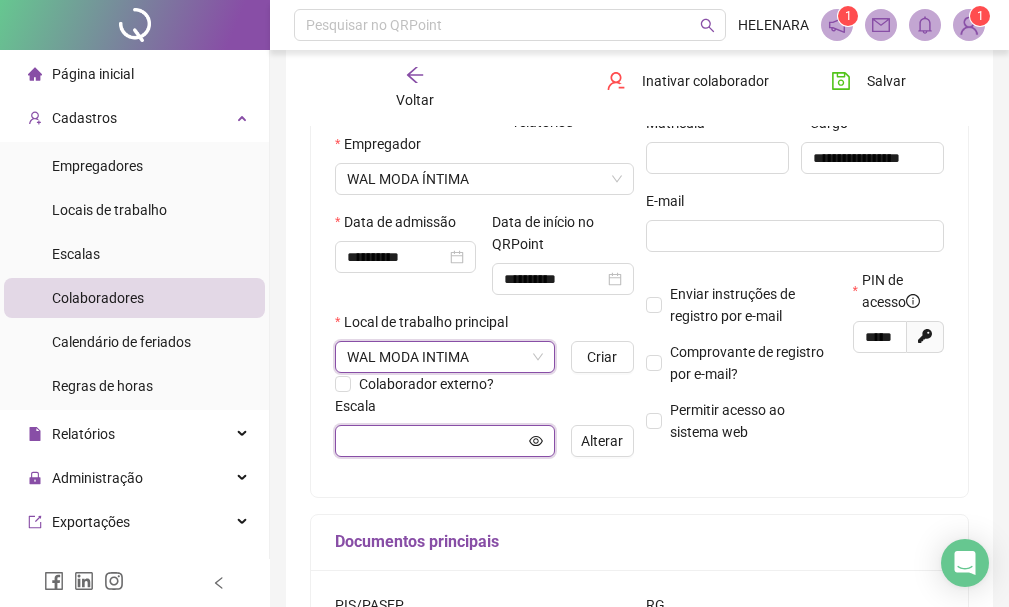 click at bounding box center [436, 441] 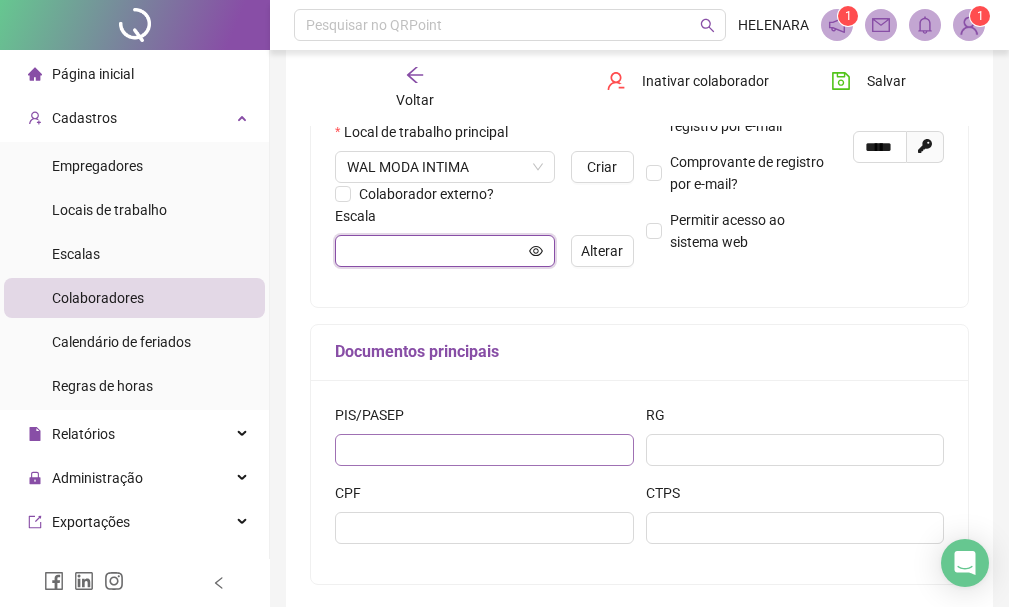 scroll, scrollTop: 500, scrollLeft: 0, axis: vertical 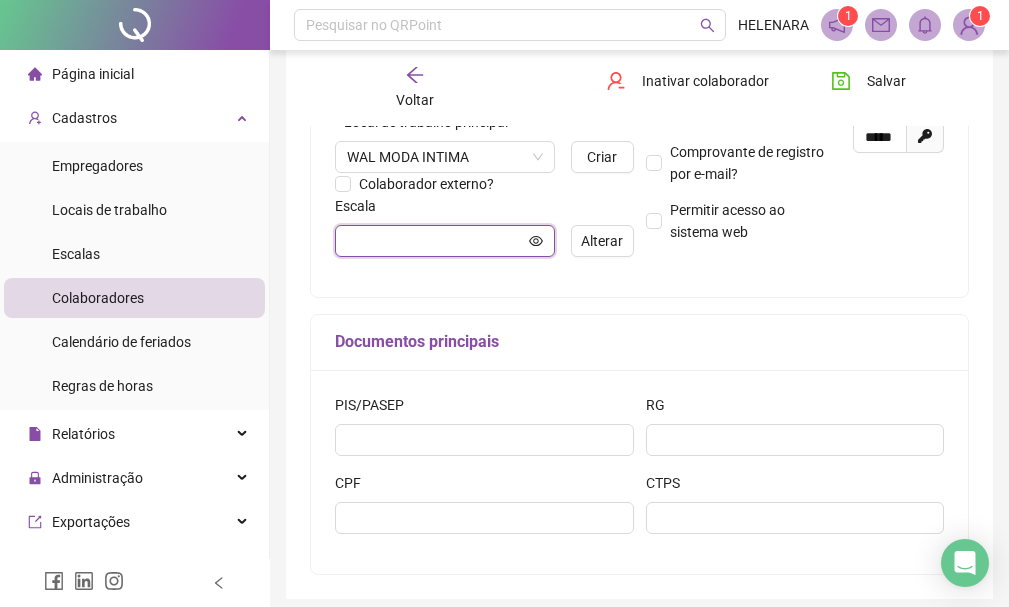 click at bounding box center (436, 241) 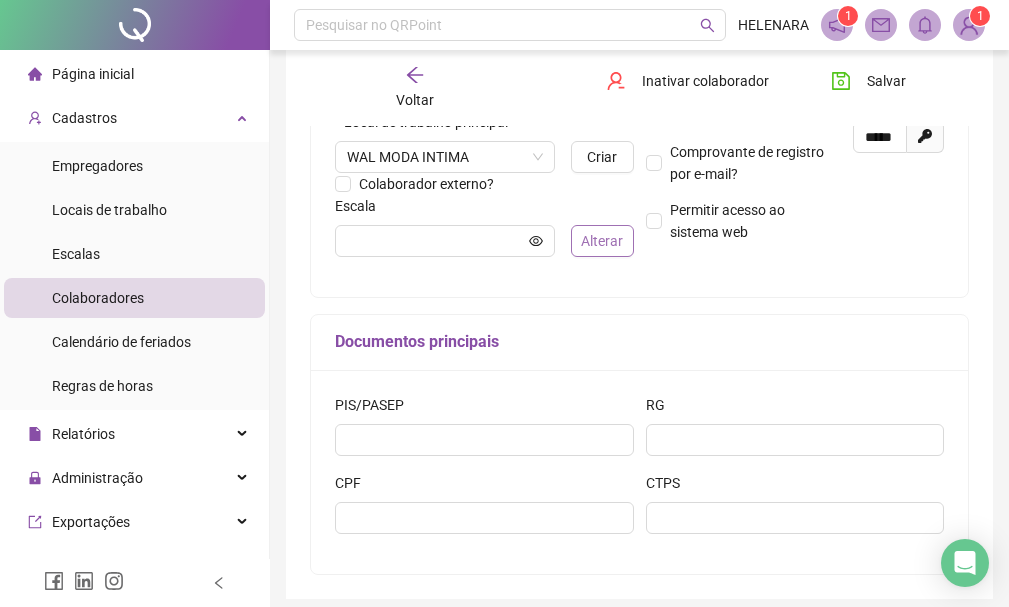 click on "Alterar" at bounding box center [602, 241] 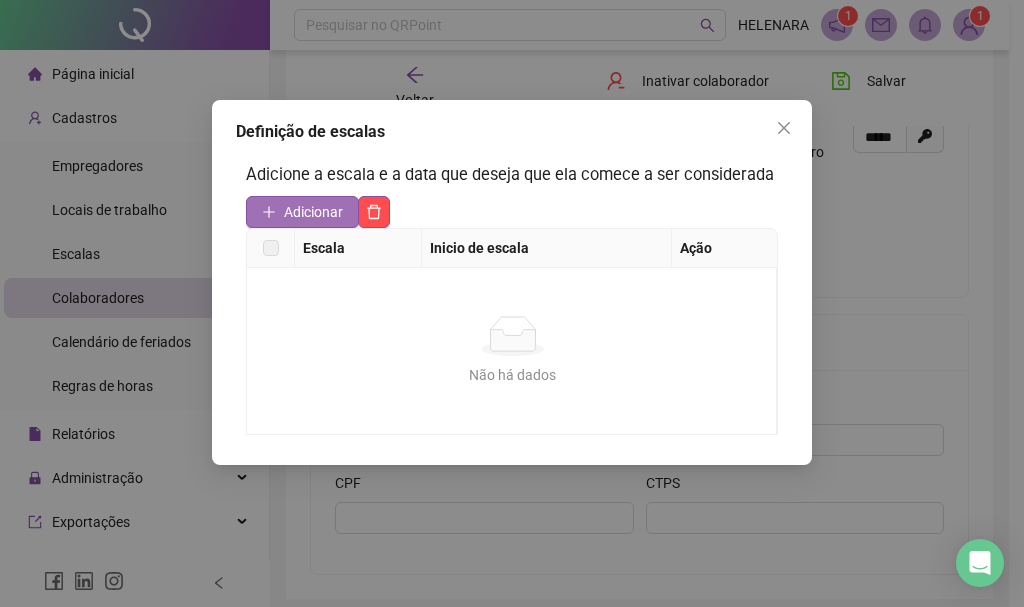 click on "Adicionar" at bounding box center [313, 212] 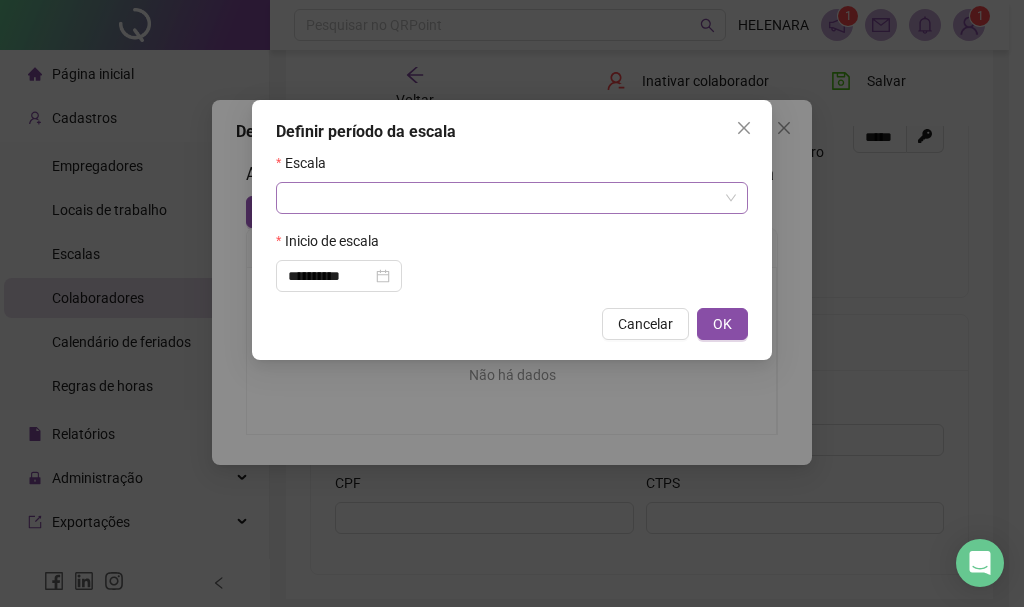 click at bounding box center (503, 198) 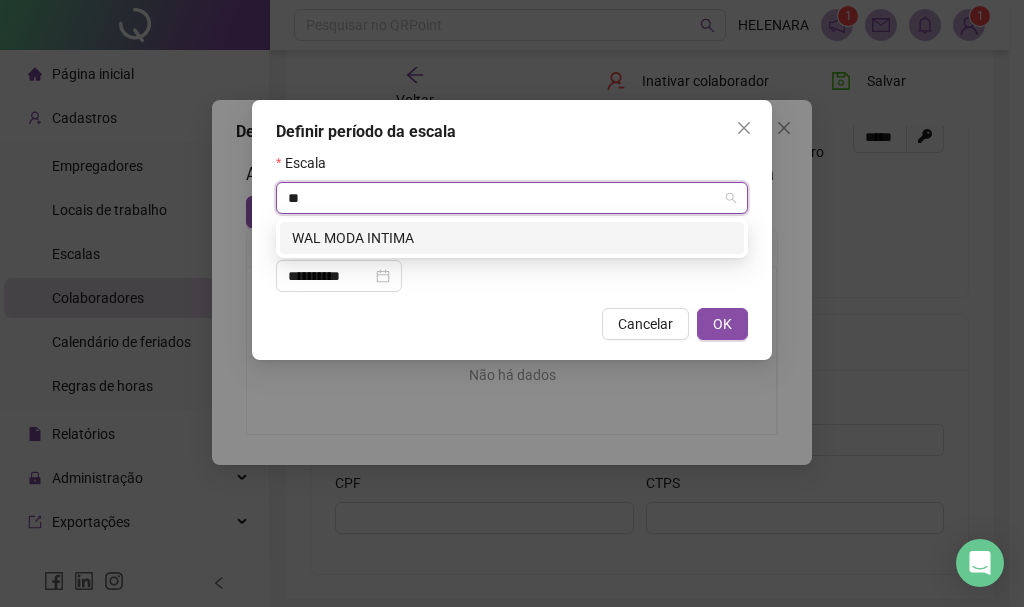 type on "**" 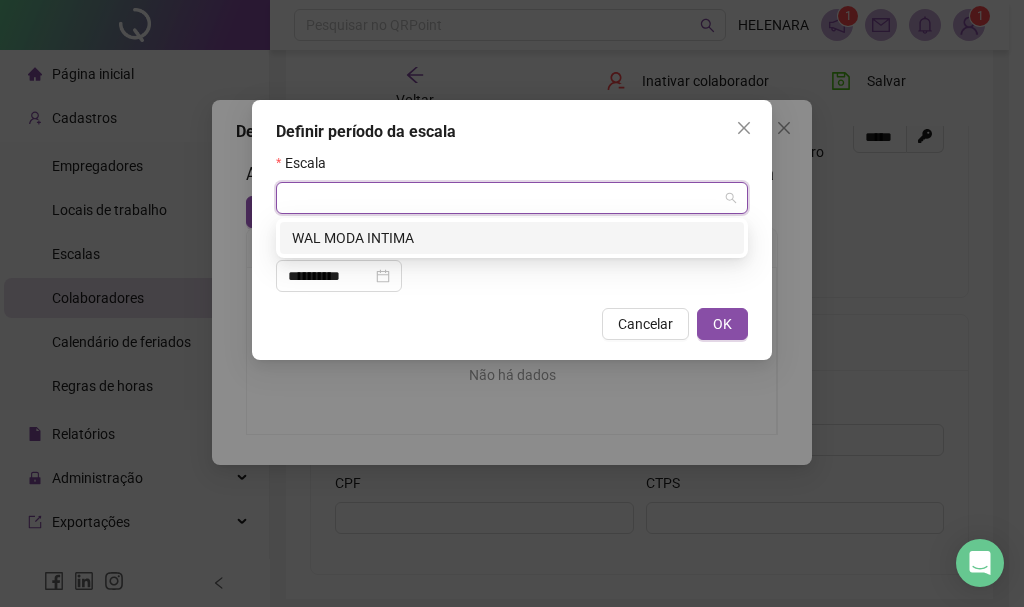 drag, startPoint x: 503, startPoint y: 265, endPoint x: 499, endPoint y: 233, distance: 32.24903 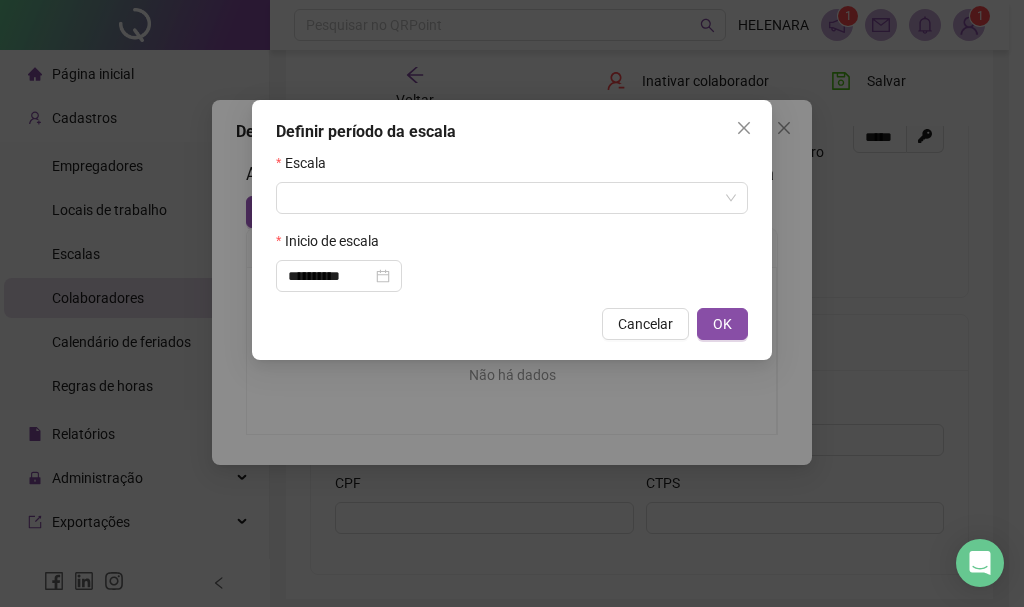 click on "**********" at bounding box center (512, 222) 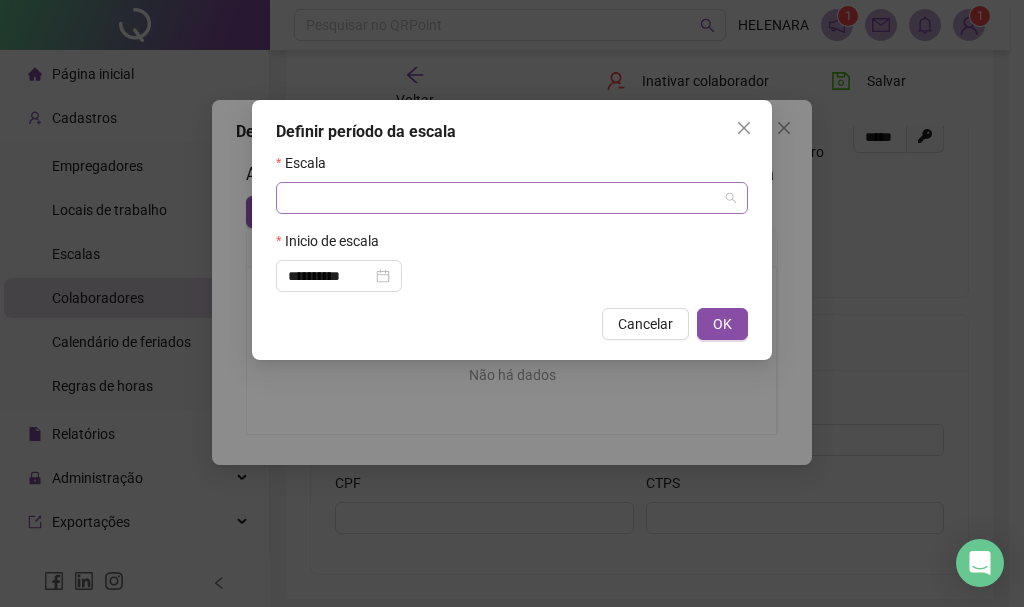 click at bounding box center [503, 198] 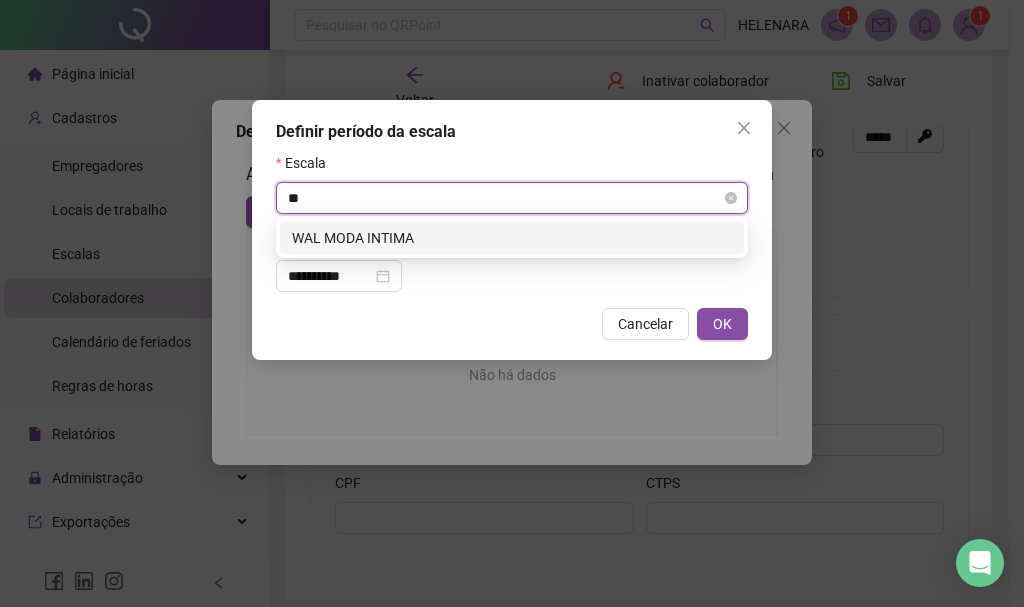 type on "***" 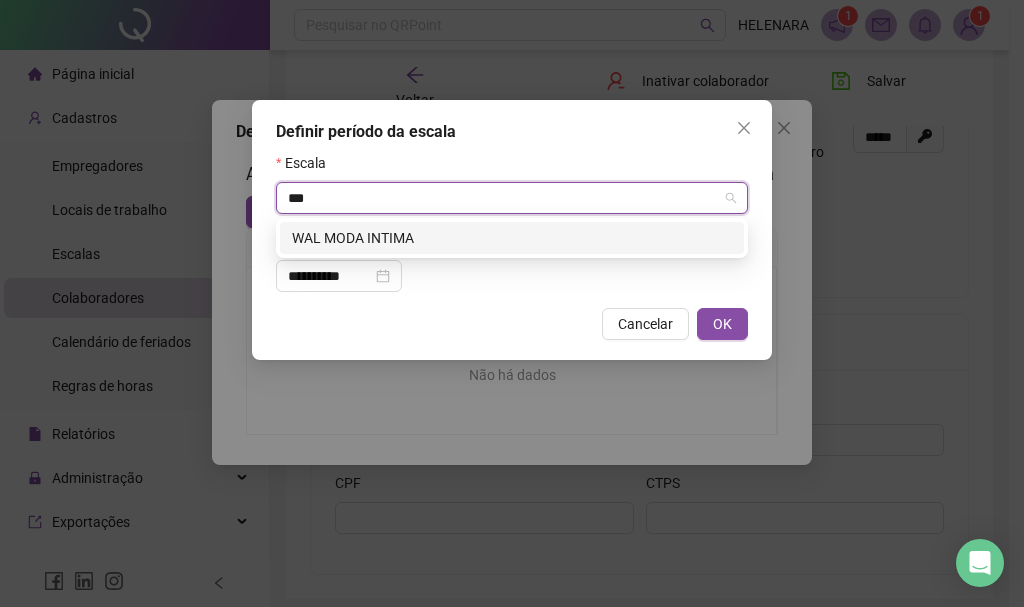 click on "WAL MODA INTIMA" at bounding box center [512, 238] 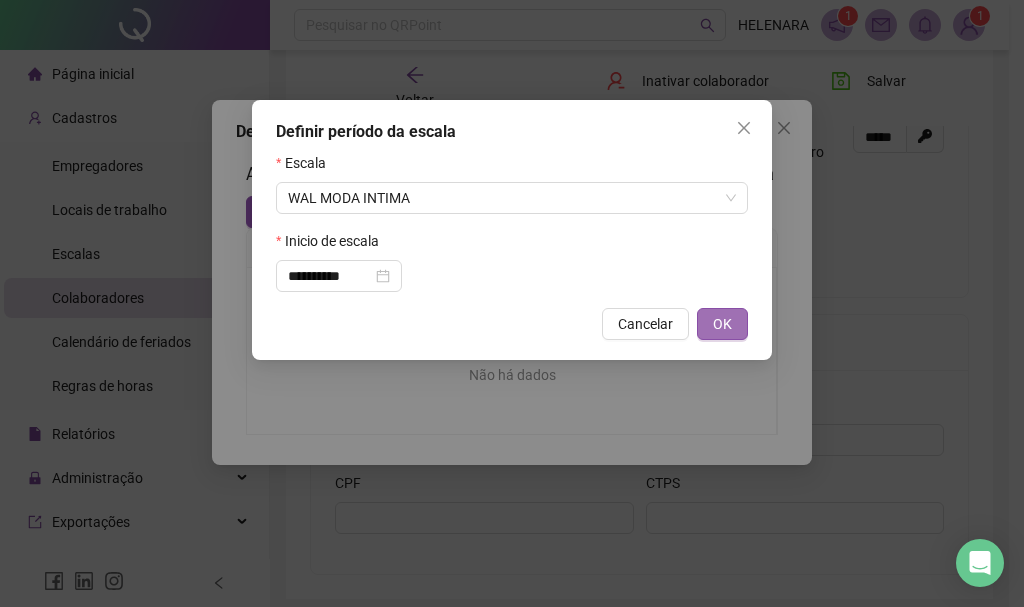 click on "OK" at bounding box center [722, 324] 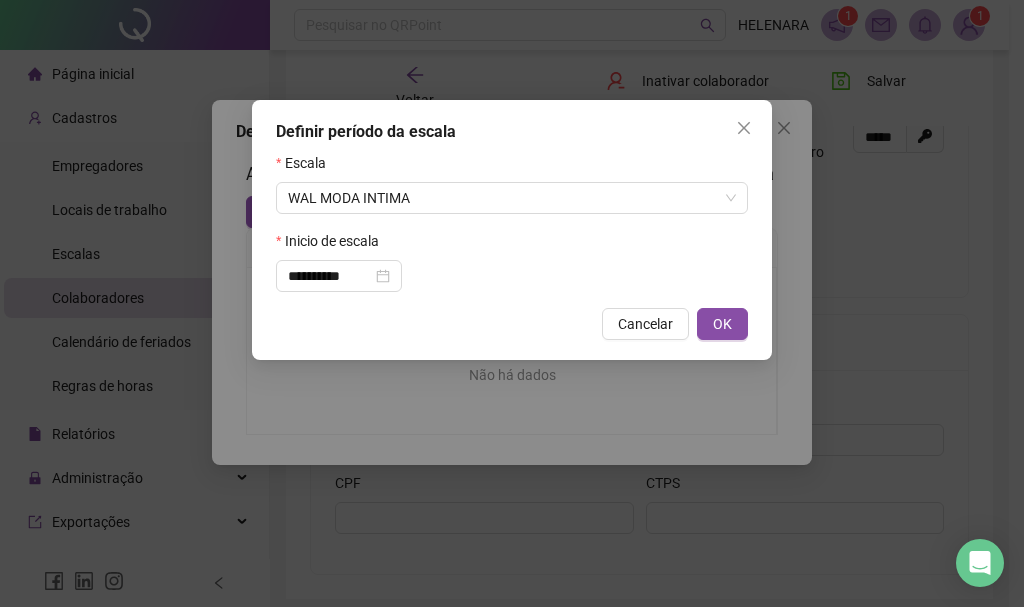 type on "**********" 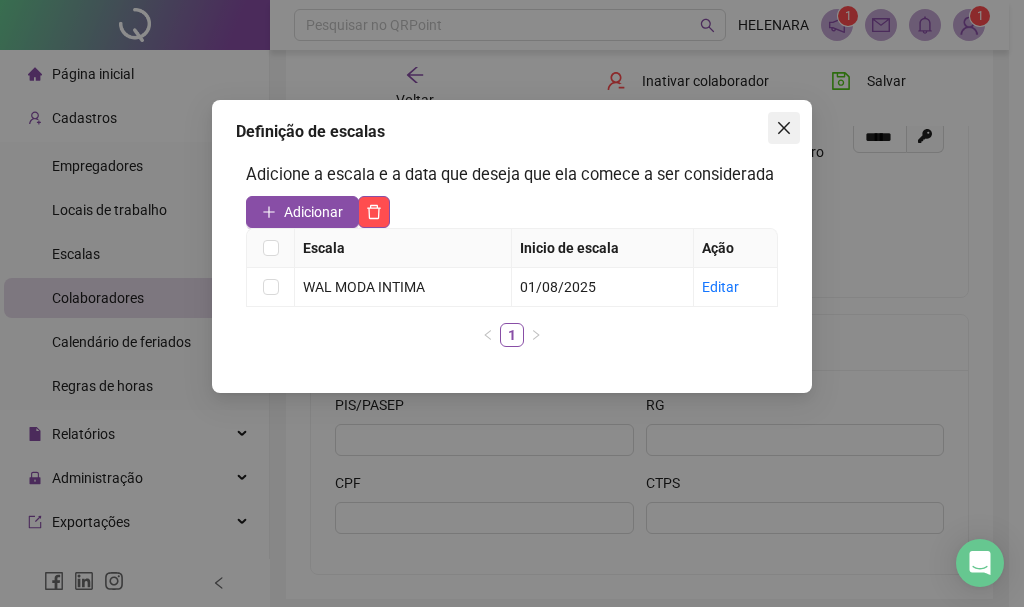 click 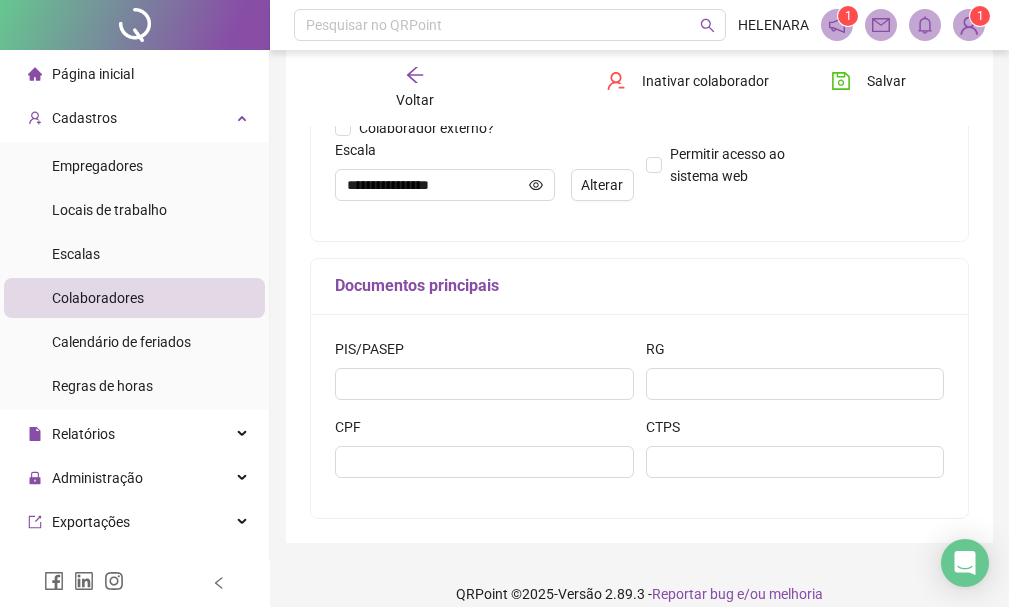 scroll, scrollTop: 578, scrollLeft: 0, axis: vertical 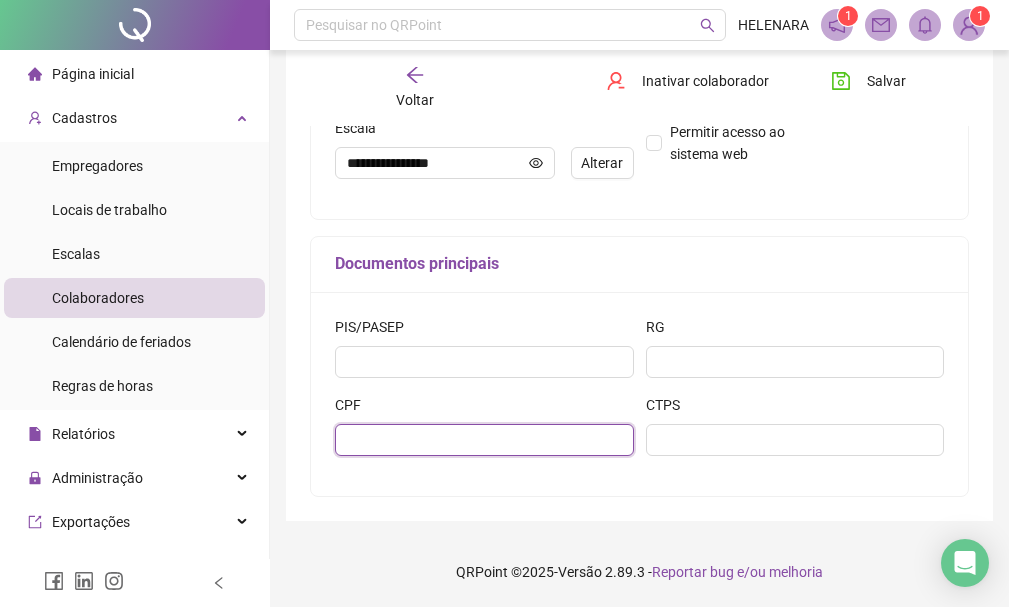 click at bounding box center (484, 440) 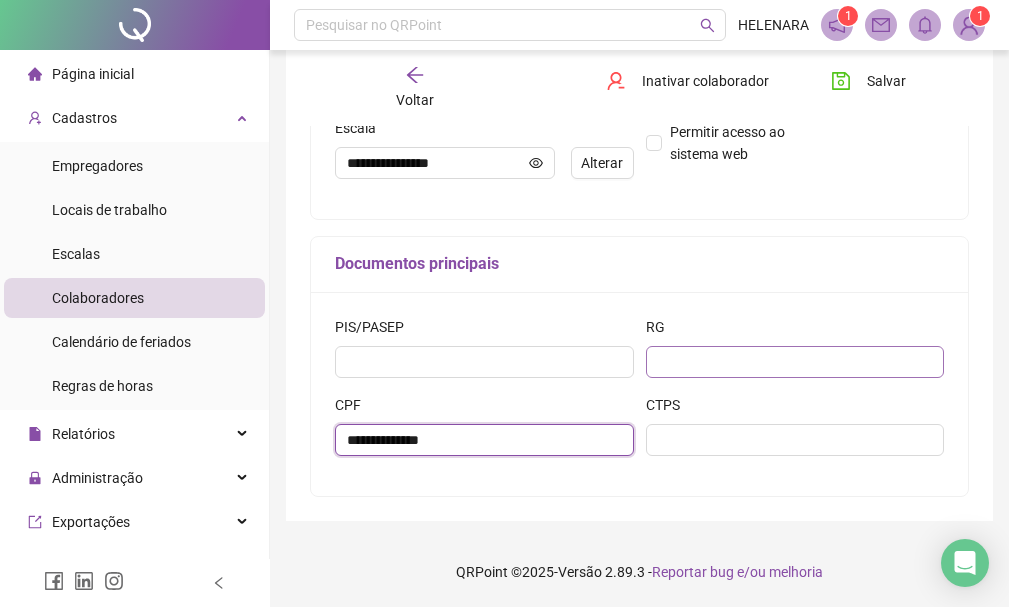 type on "**********" 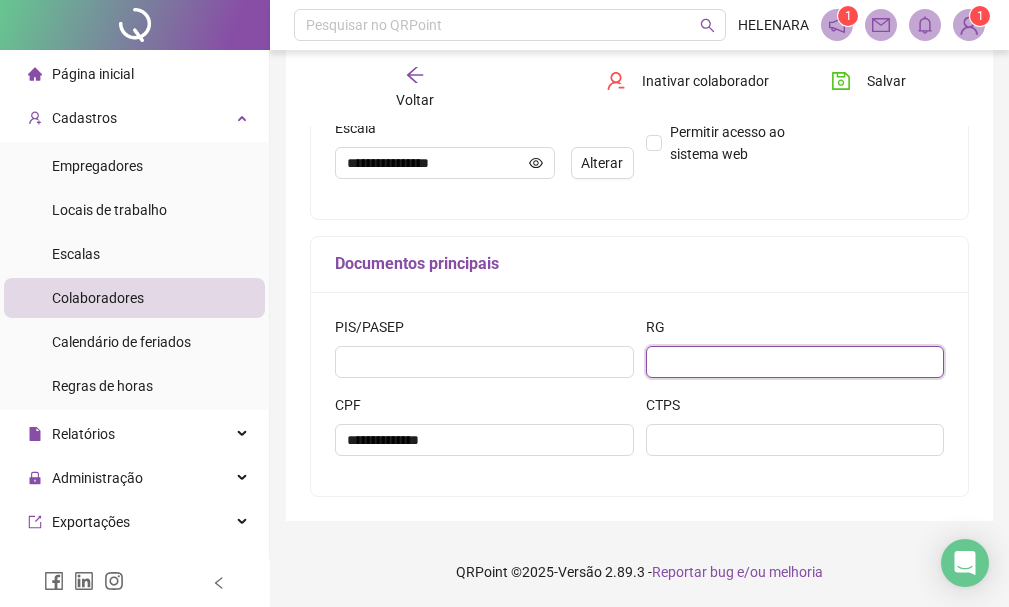 click at bounding box center (795, 362) 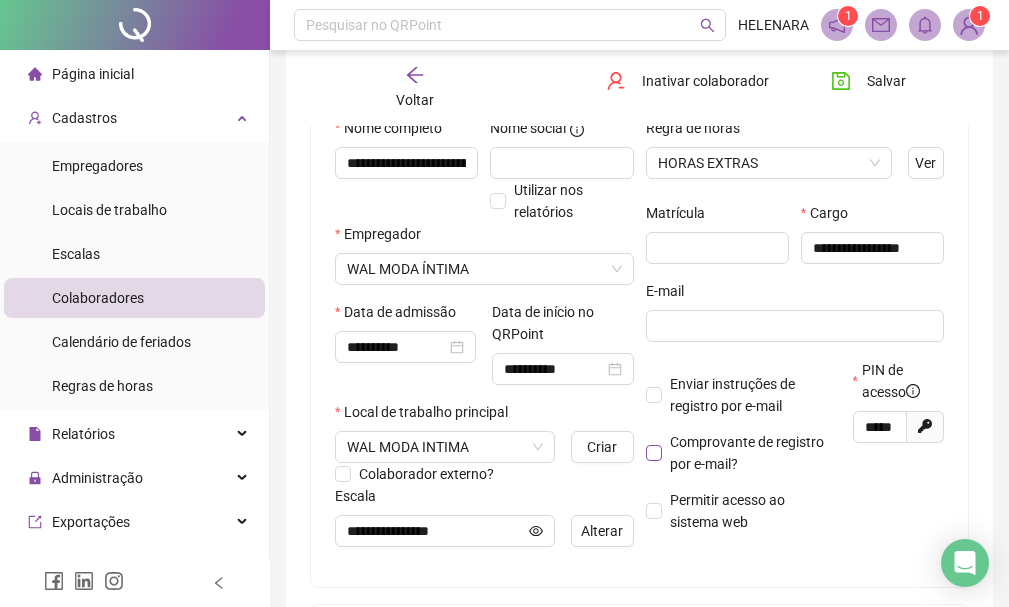 scroll, scrollTop: 178, scrollLeft: 0, axis: vertical 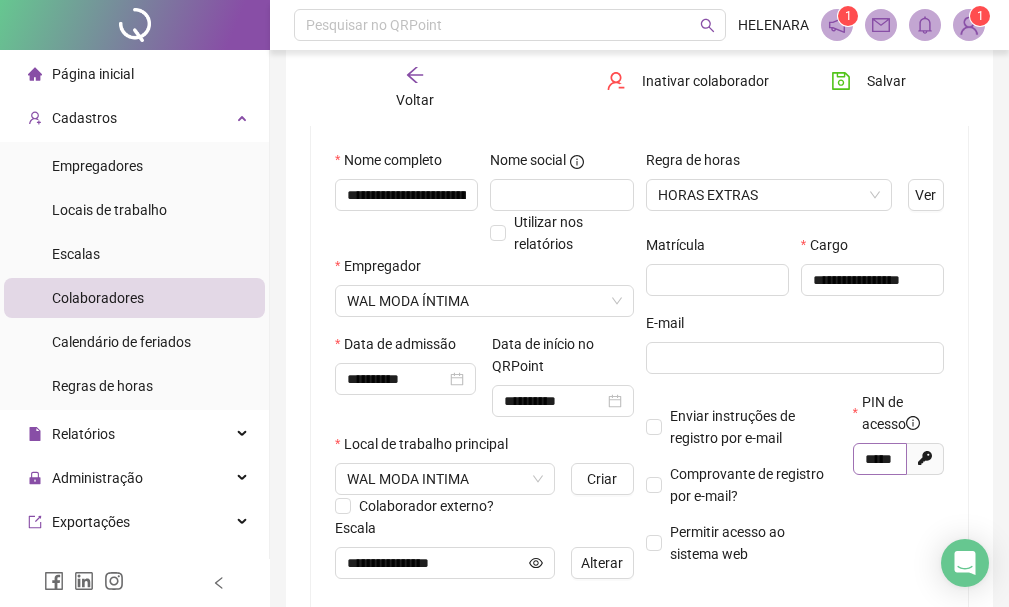 type on "*********" 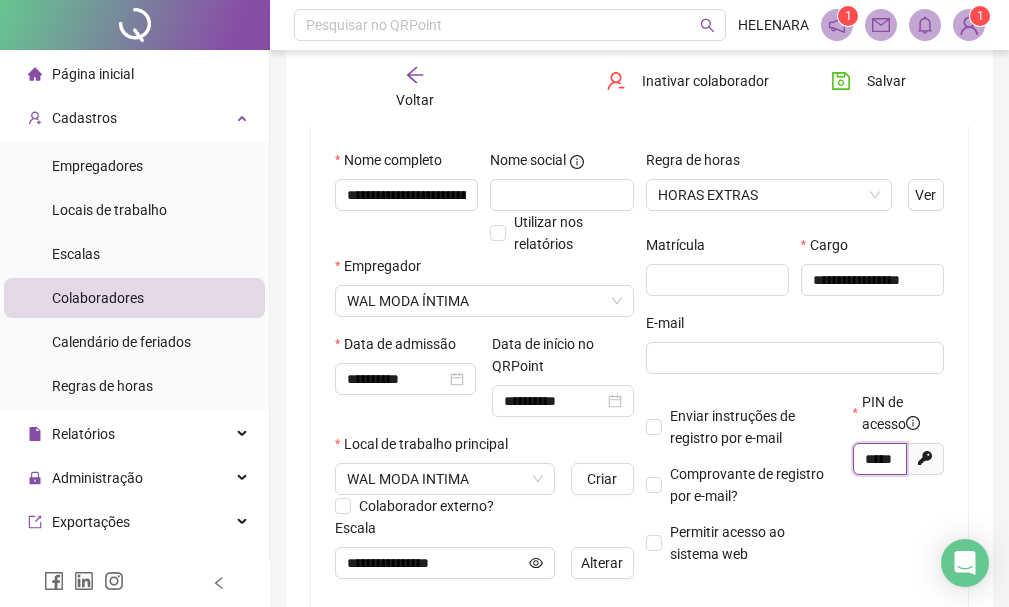 click on "*****" at bounding box center [878, 459] 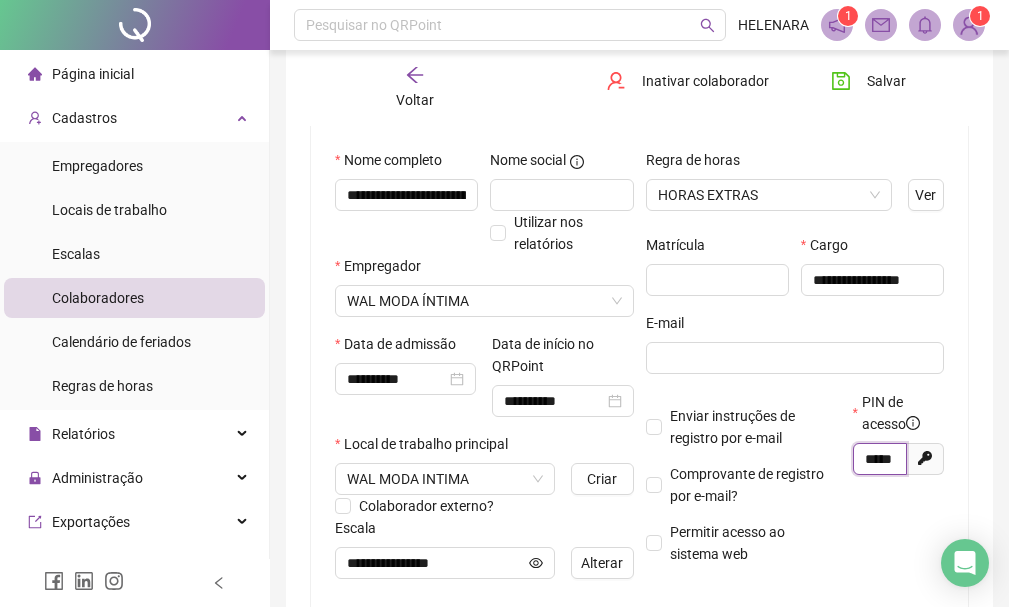 scroll, scrollTop: 0, scrollLeft: 11, axis: horizontal 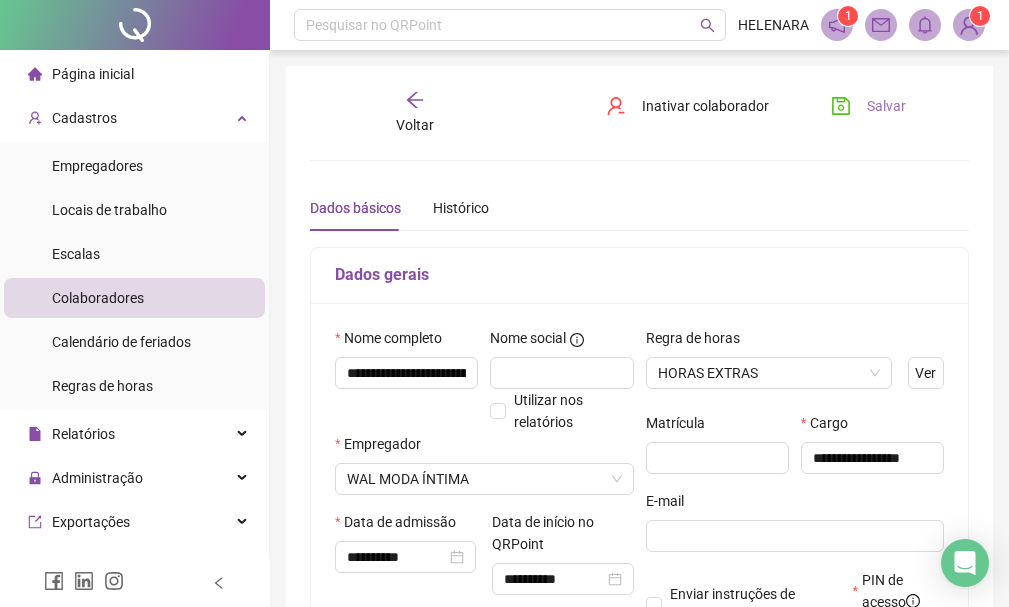 click on "Salvar" at bounding box center (886, 106) 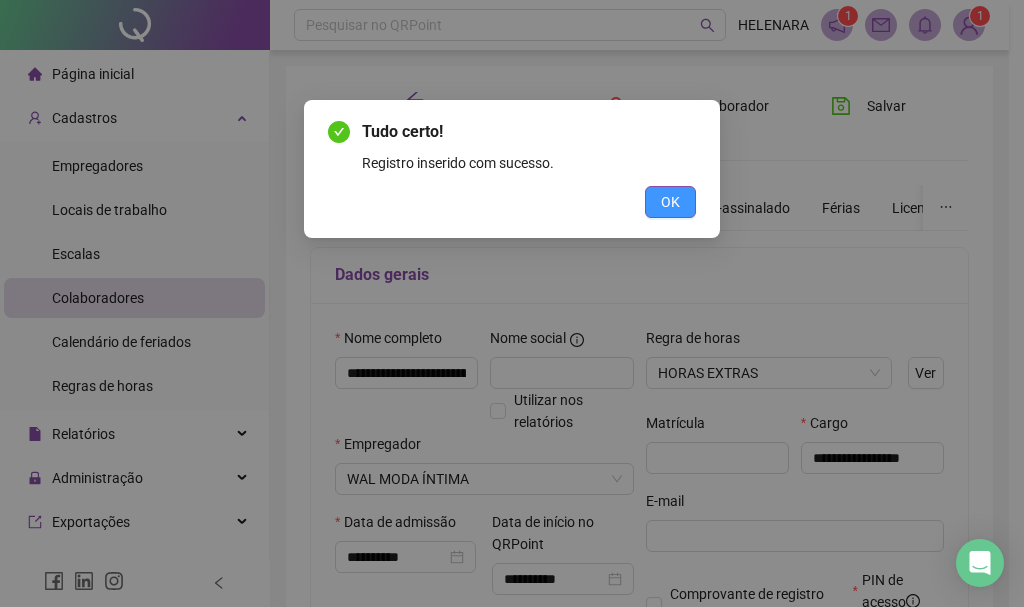 click on "OK" at bounding box center (670, 202) 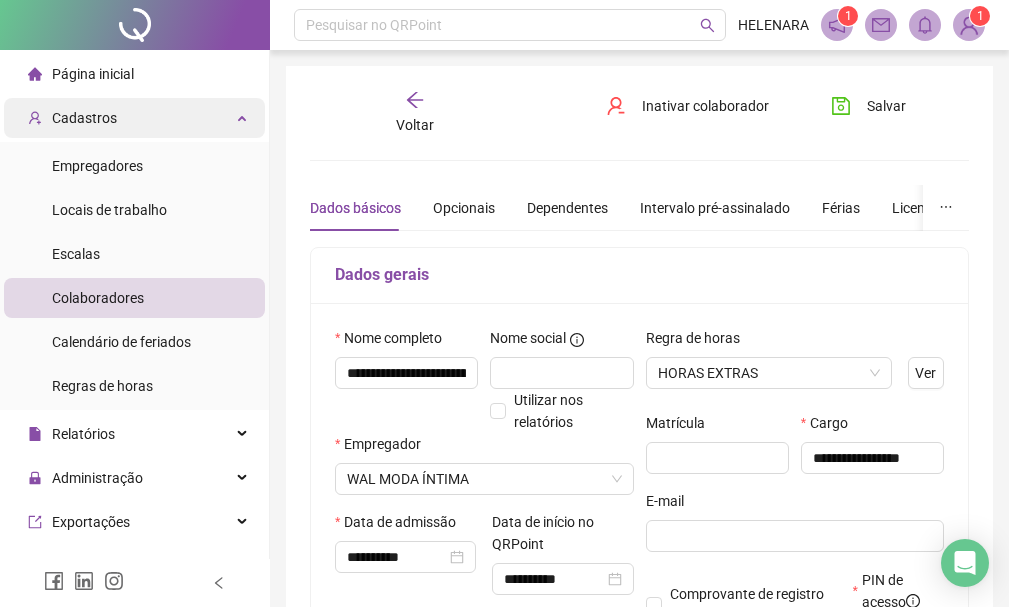 click on "Cadastros" at bounding box center [134, 118] 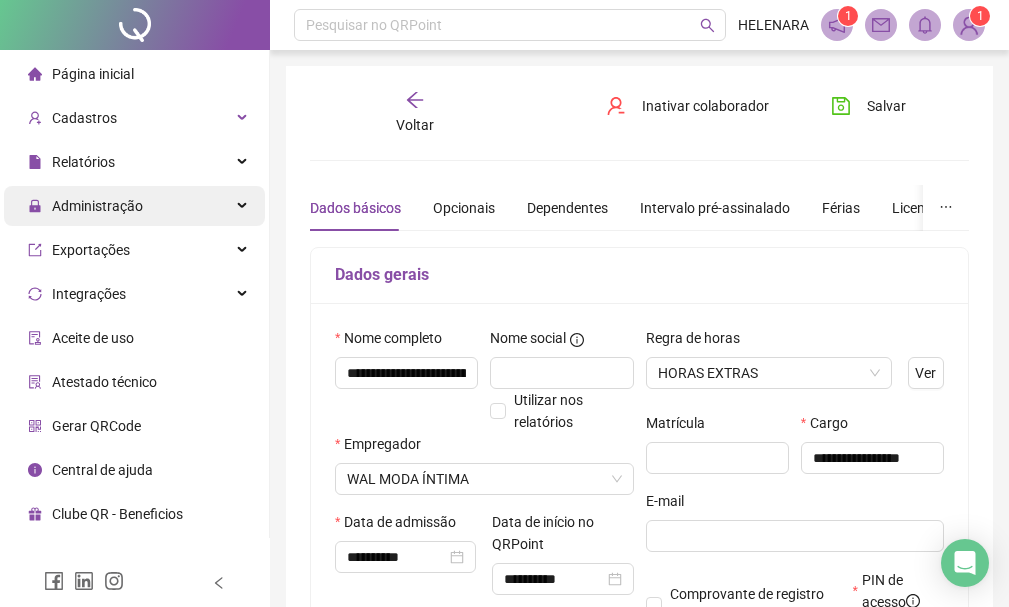 click on "Administração" at bounding box center (134, 206) 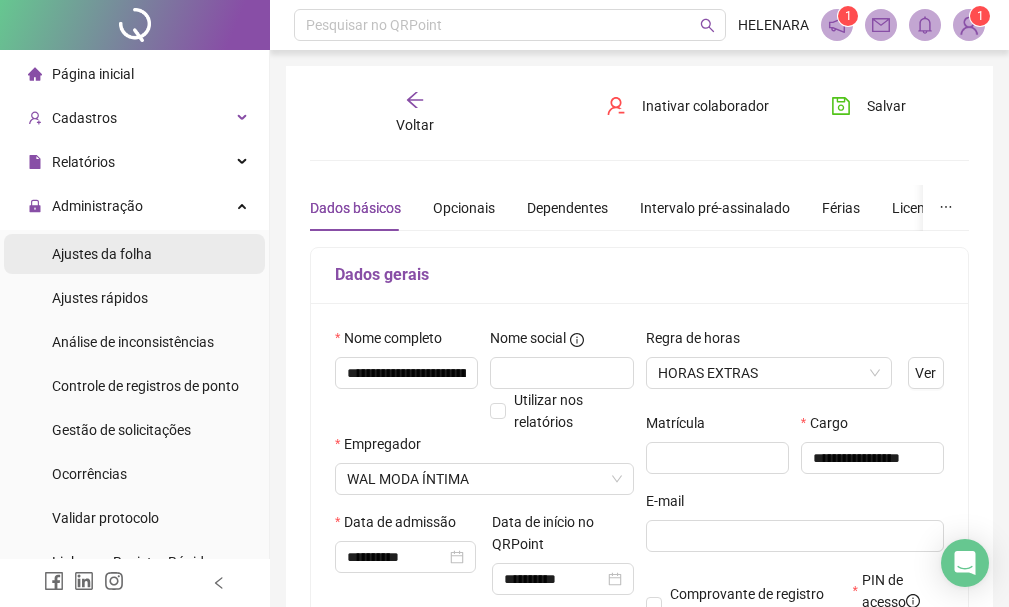 click on "Ajustes da folha" at bounding box center [134, 254] 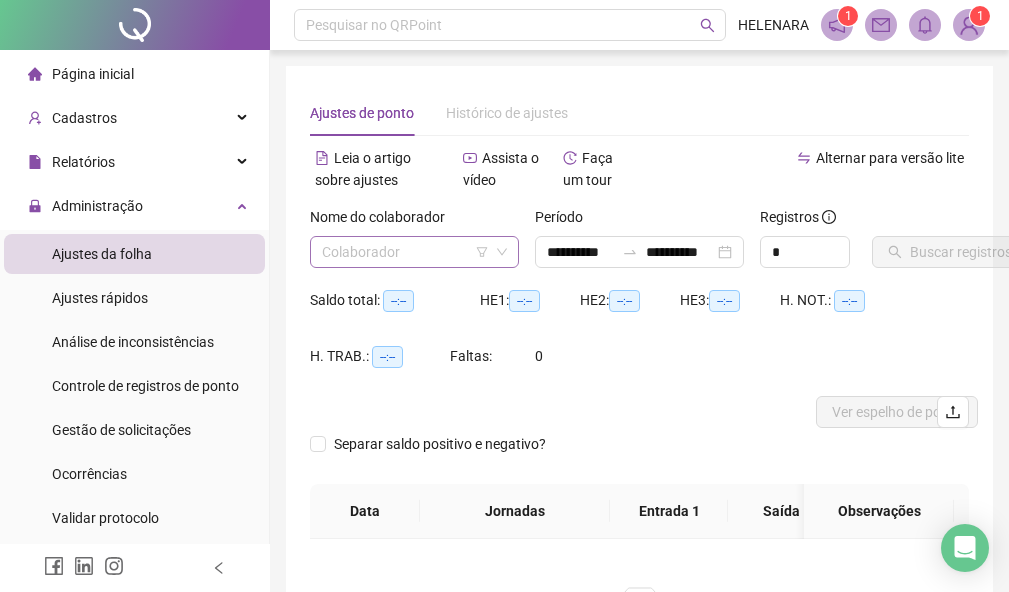 click at bounding box center (405, 252) 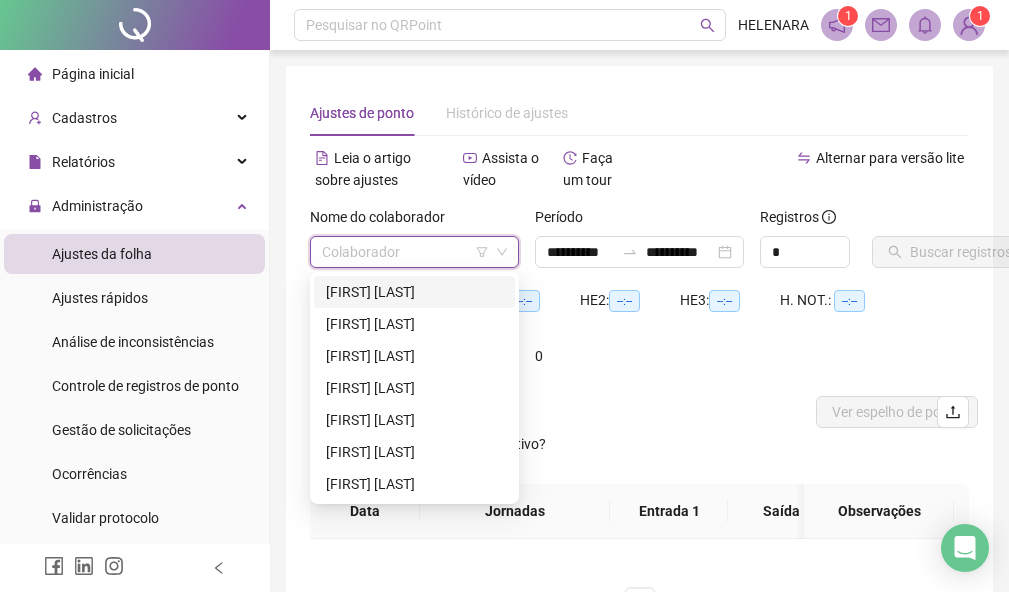 click on "[FIRST] [LAST]" at bounding box center (414, 292) 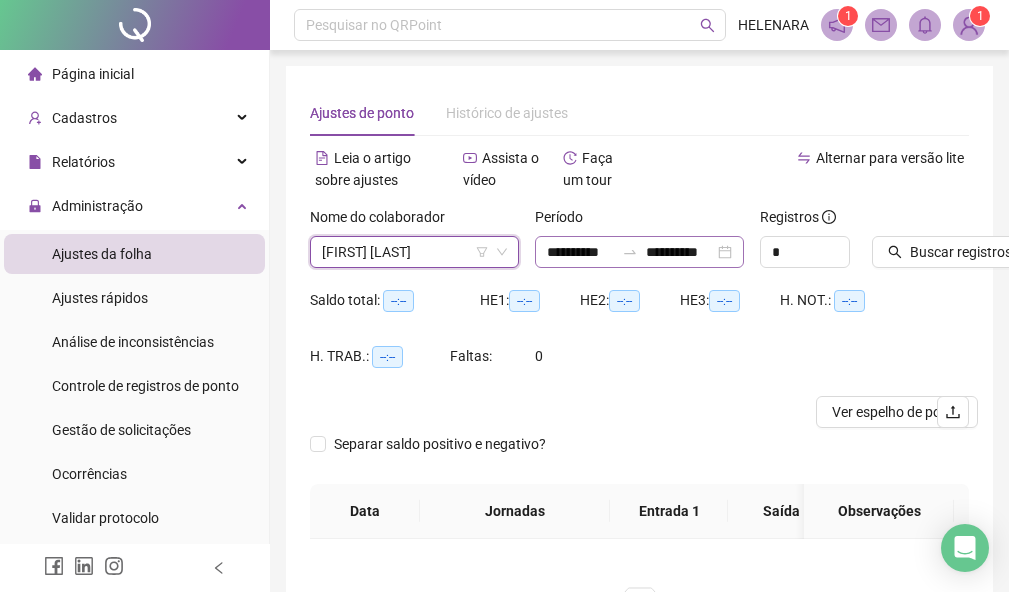 click on "**********" at bounding box center (639, 252) 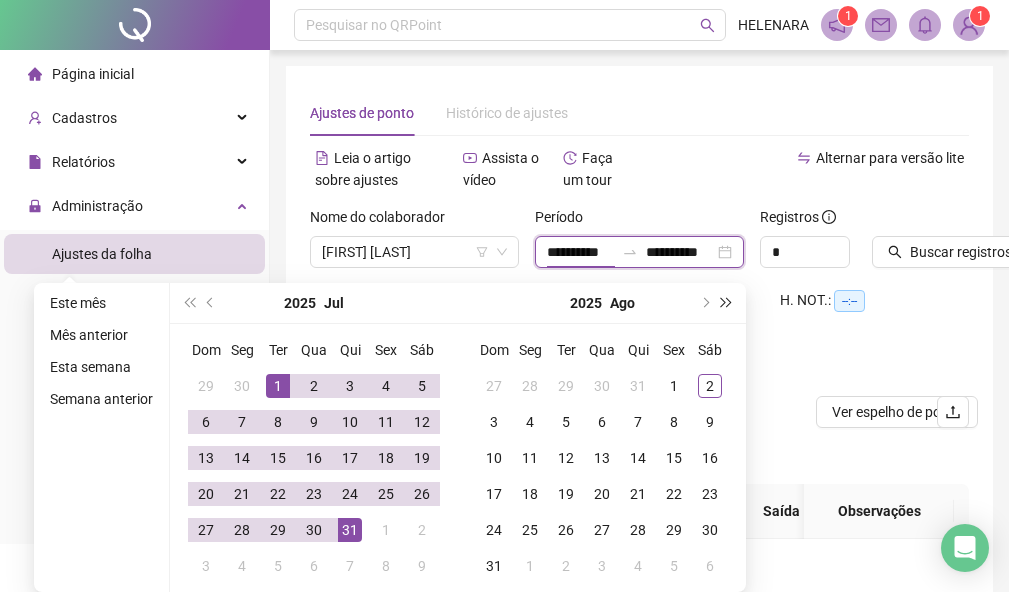 scroll, scrollTop: 0, scrollLeft: 3, axis: horizontal 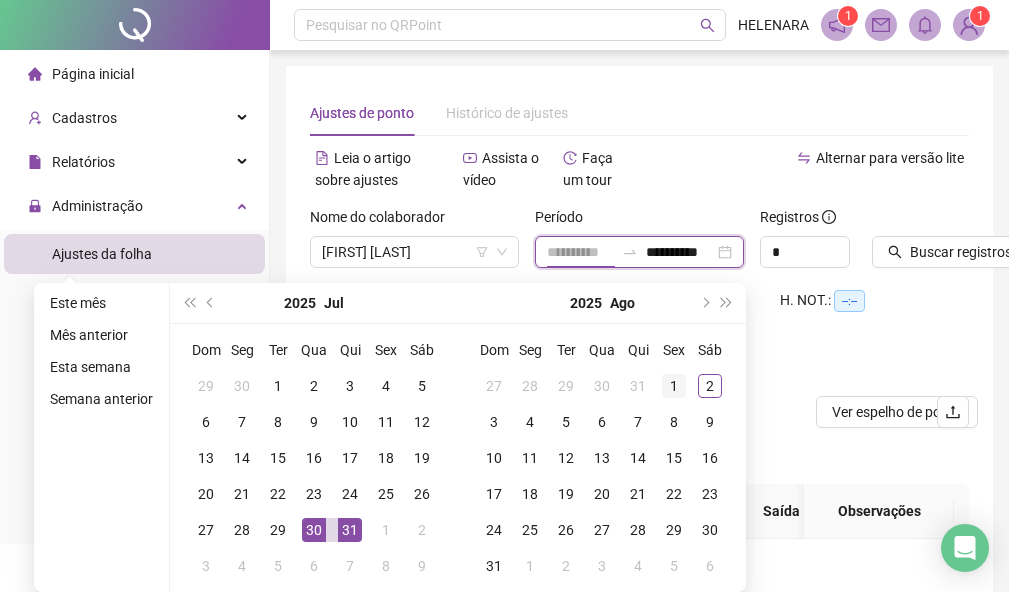 type on "**********" 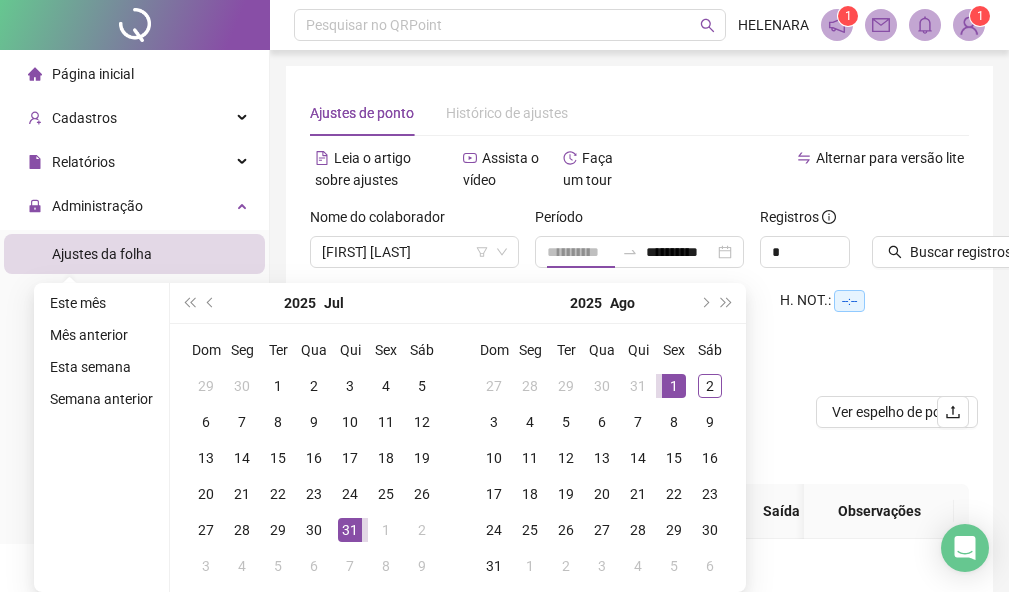 click on "1" at bounding box center [674, 386] 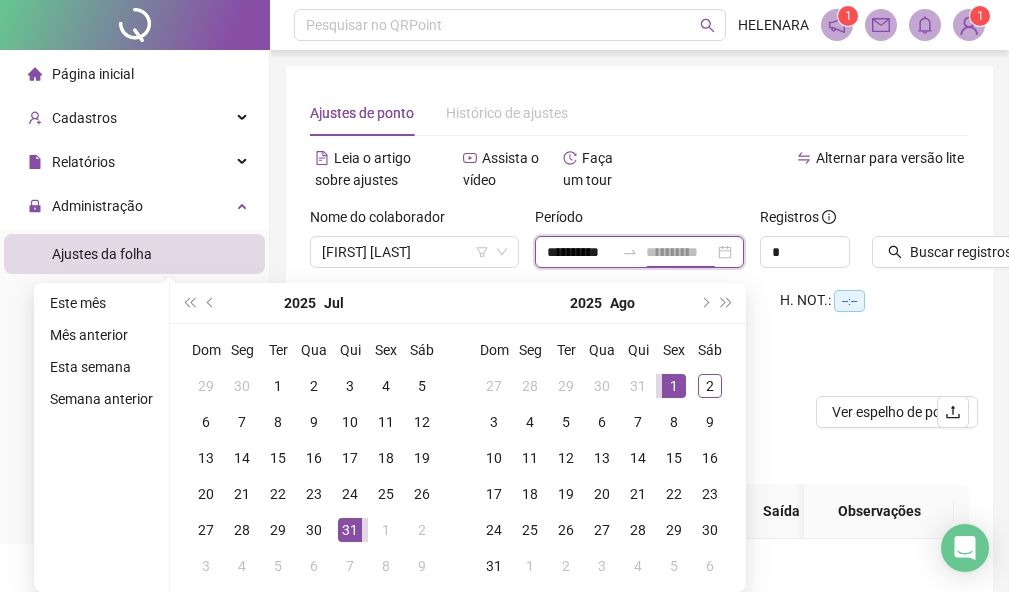 scroll, scrollTop: 0, scrollLeft: 0, axis: both 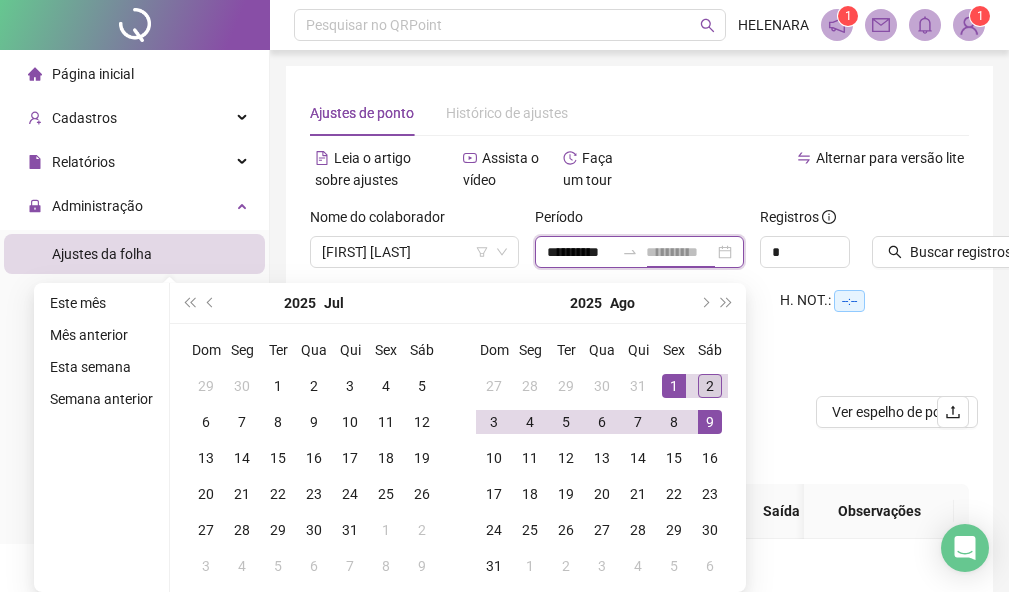 type on "**********" 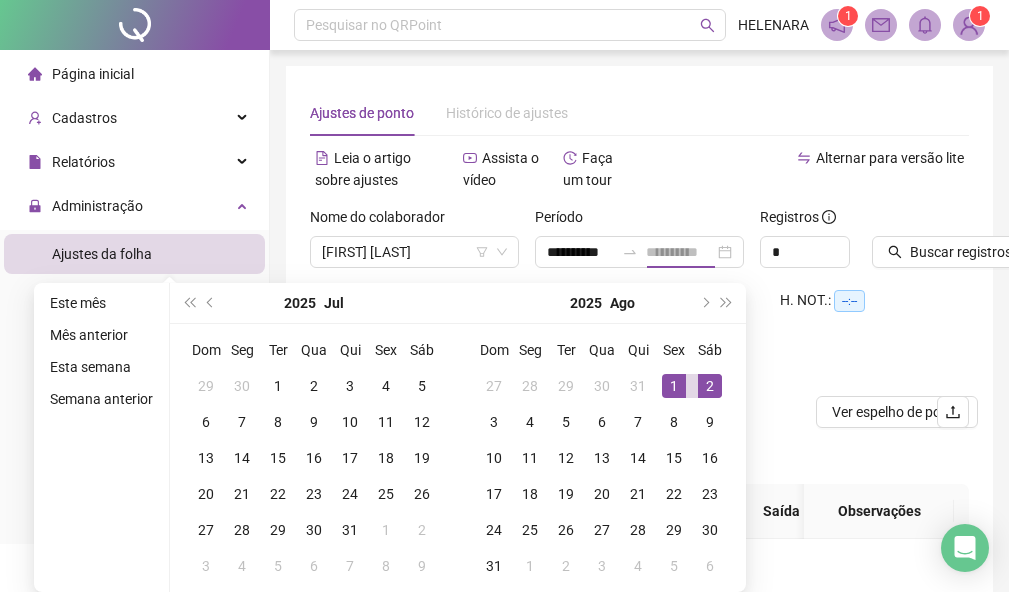 click on "2" at bounding box center [710, 386] 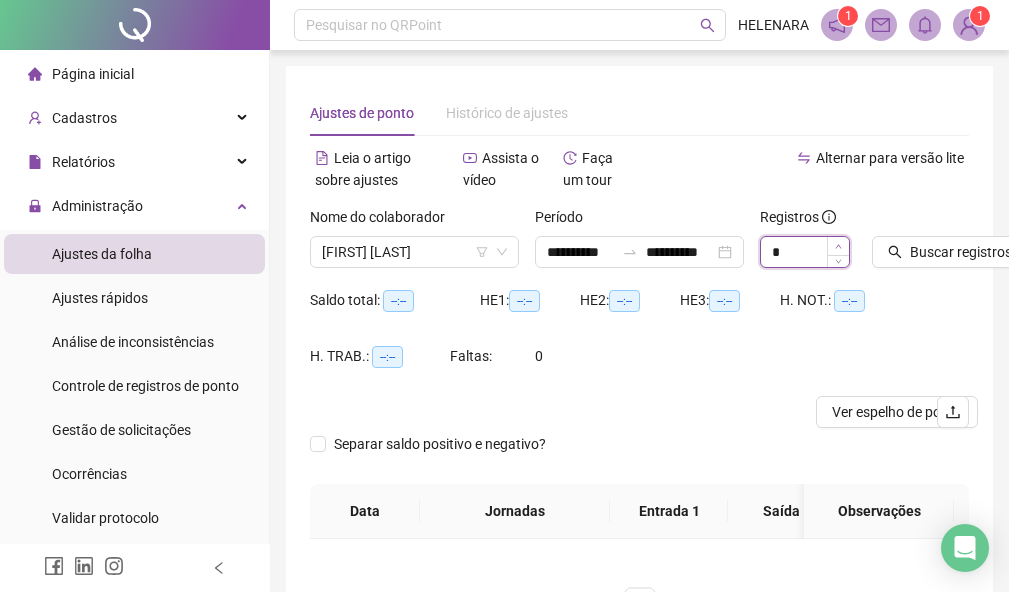 type on "*" 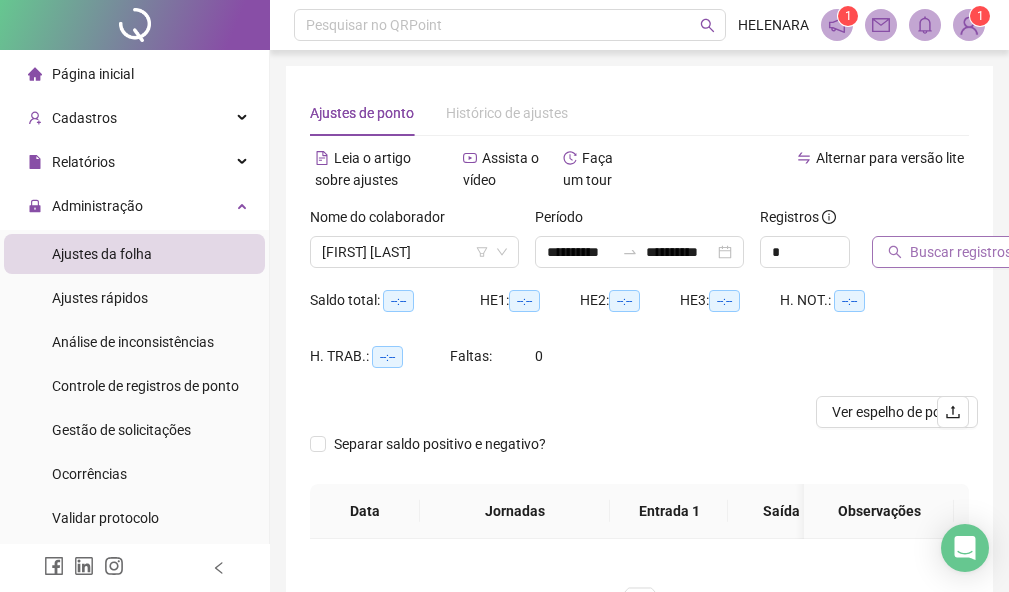 click on "Buscar registros" at bounding box center (961, 252) 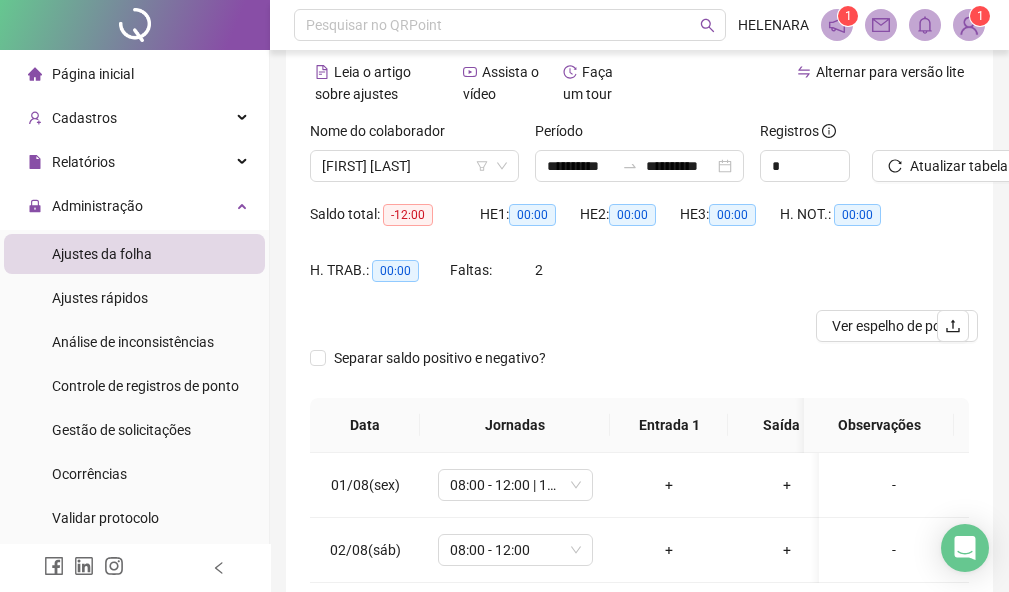 scroll, scrollTop: 200, scrollLeft: 0, axis: vertical 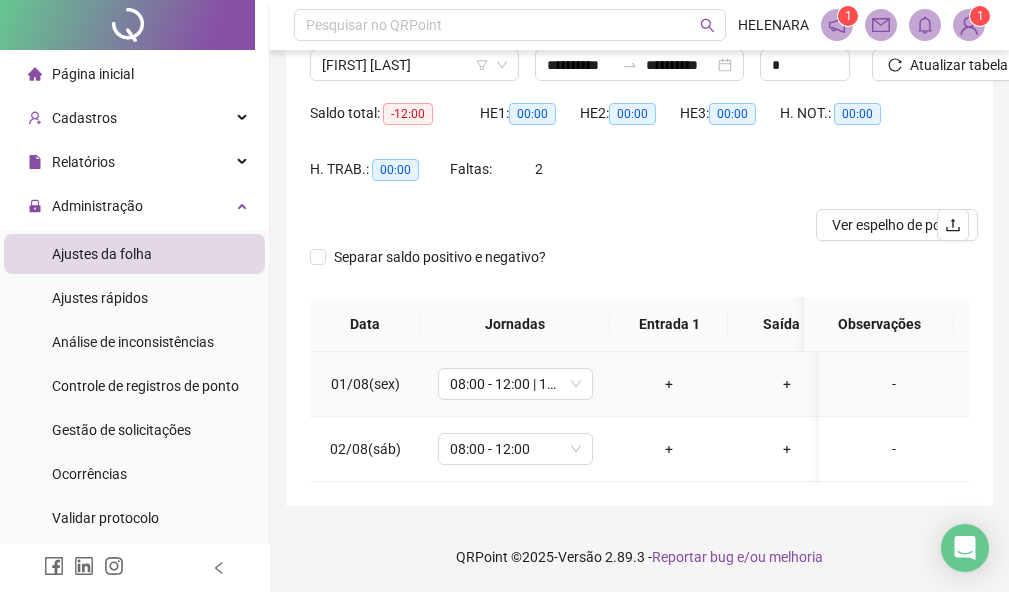 click on "+" at bounding box center (669, 384) 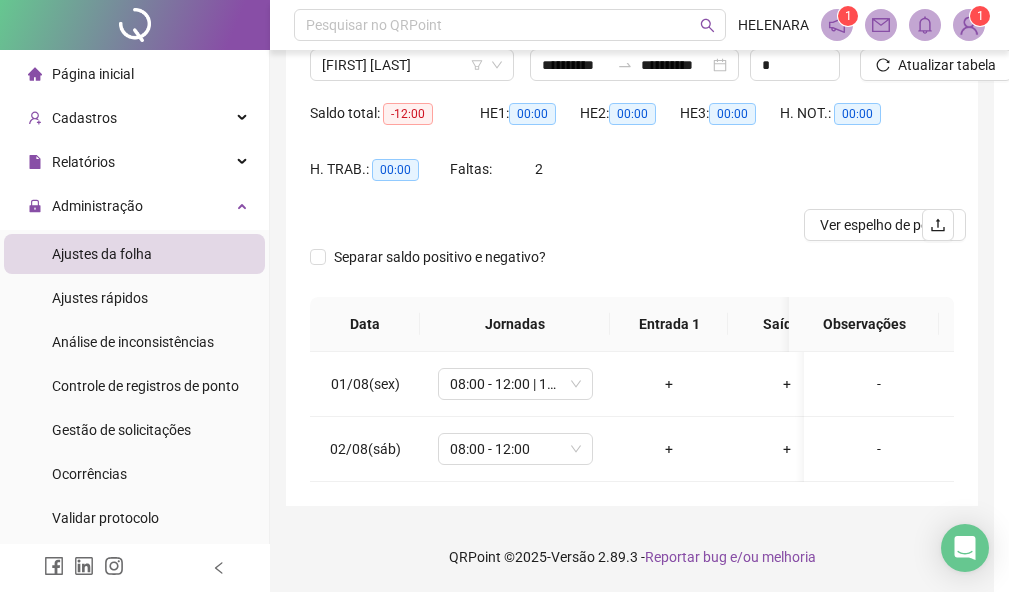 scroll, scrollTop: 187, scrollLeft: 0, axis: vertical 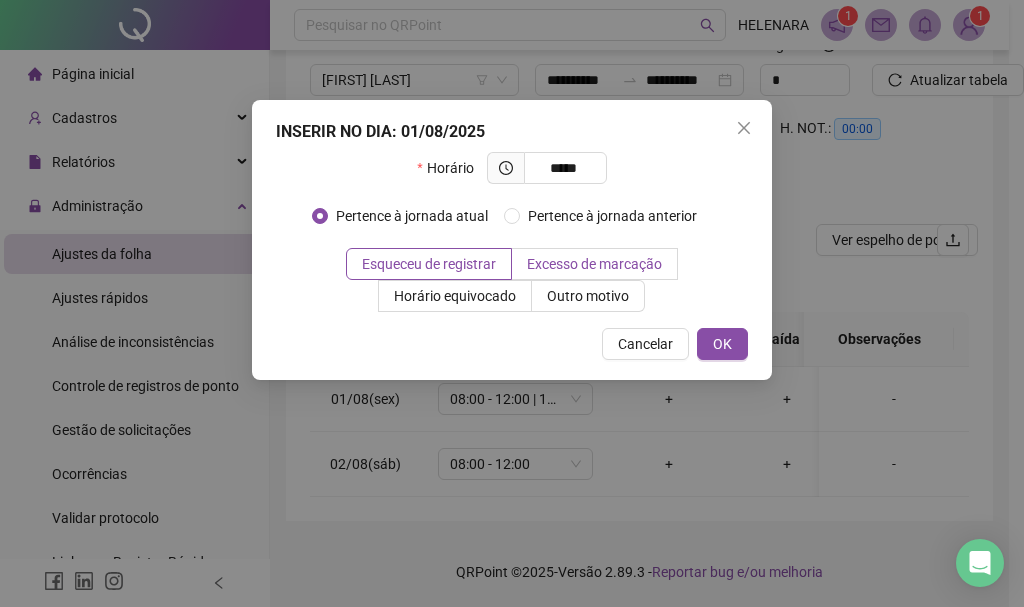 type on "*****" 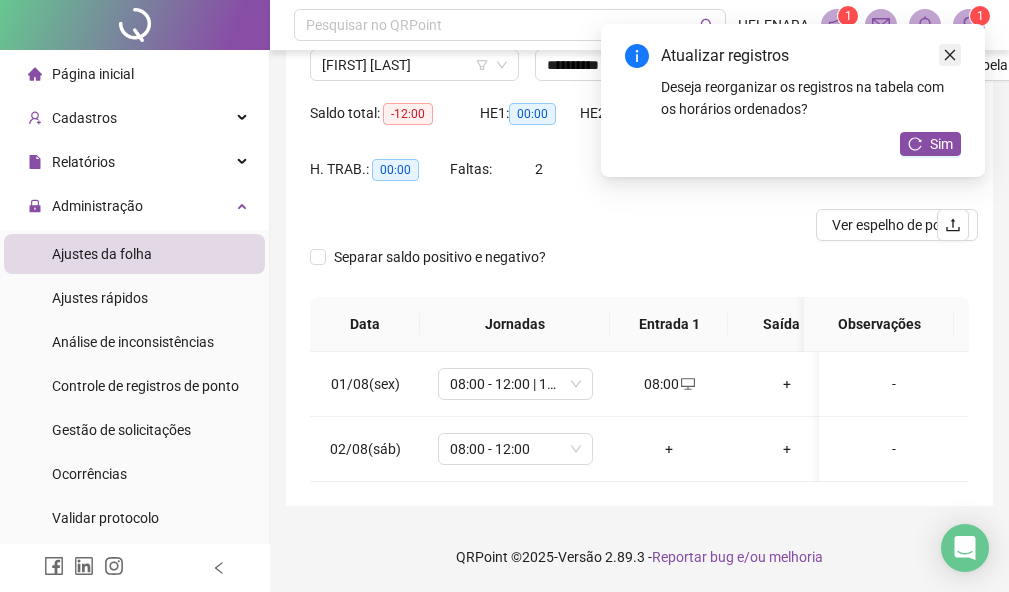 click 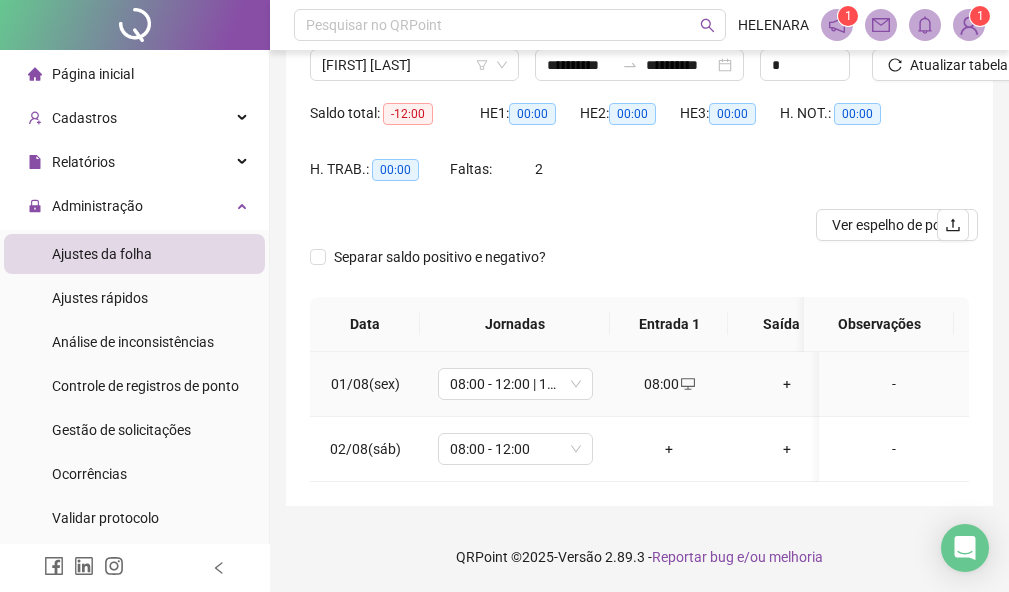click on "+" at bounding box center [787, 384] 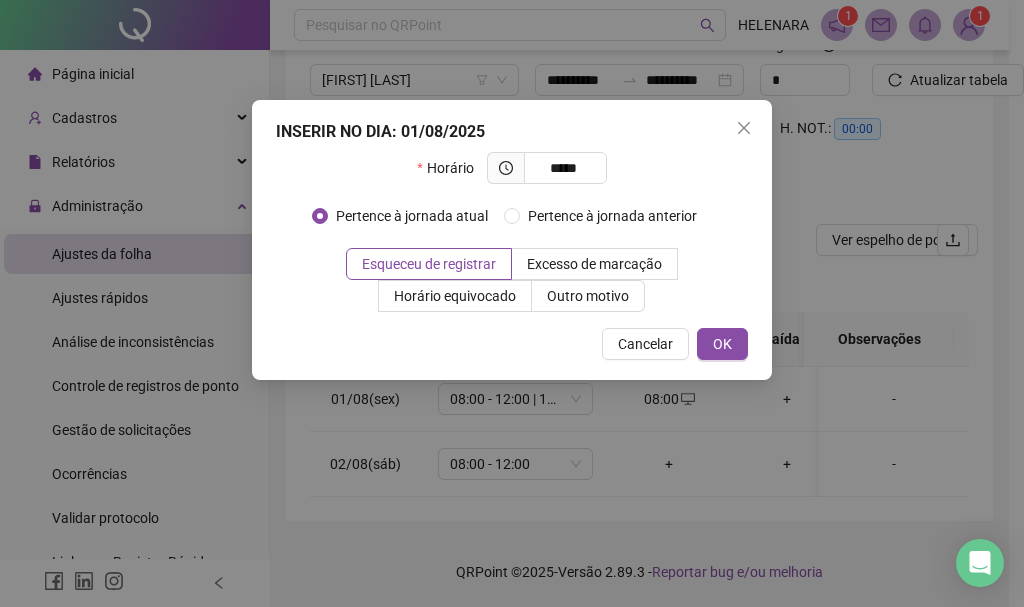 type on "*****" 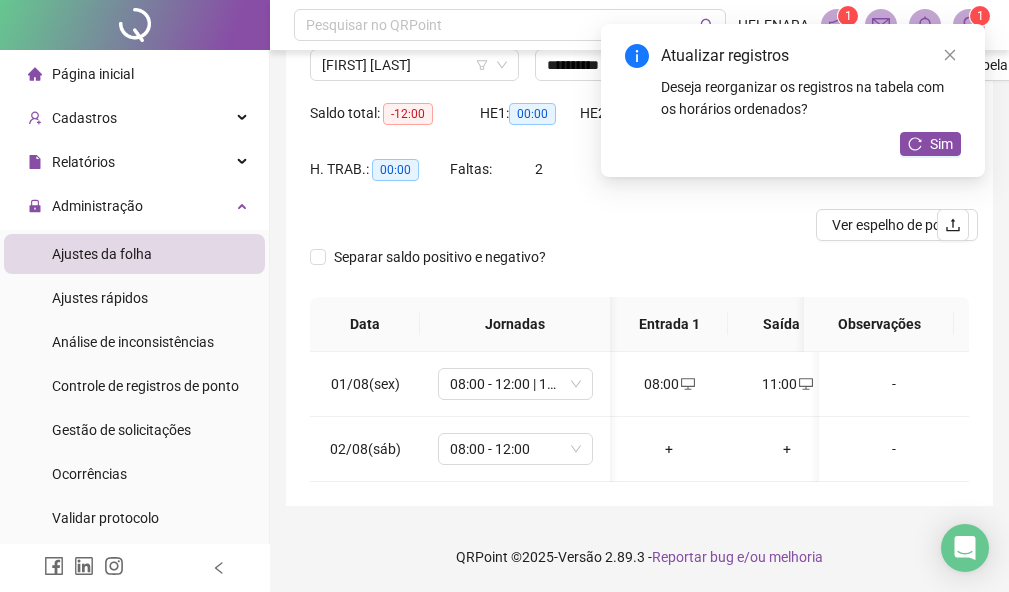 scroll, scrollTop: 0, scrollLeft: 101, axis: horizontal 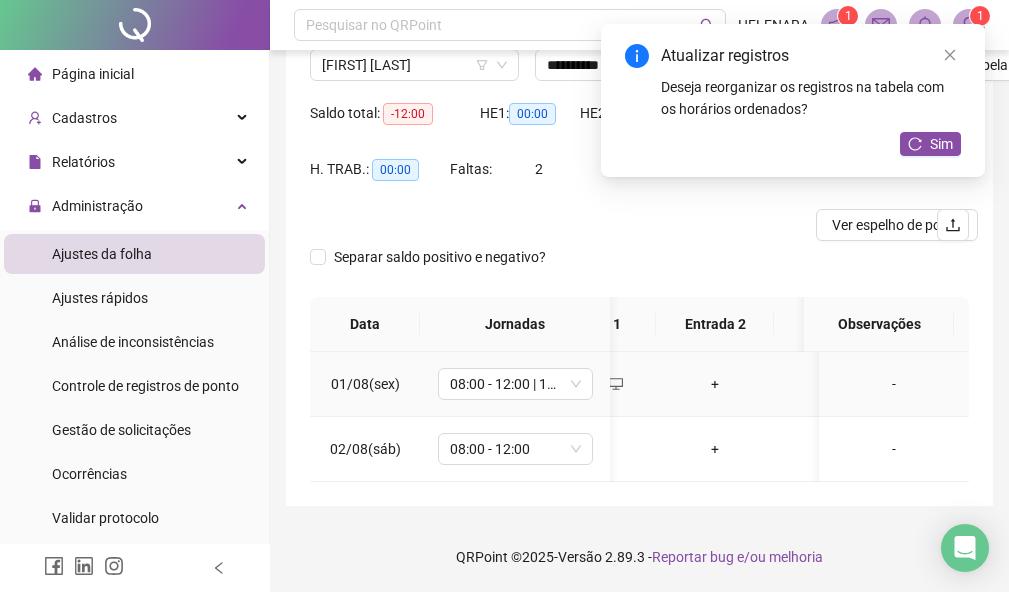 click on "+" at bounding box center (715, 384) 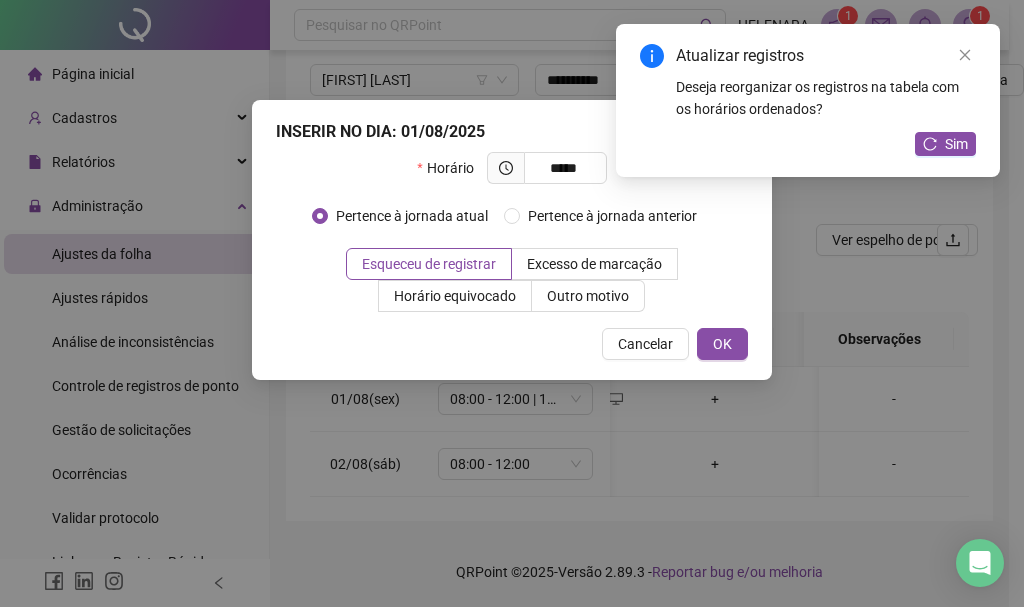 type on "*****" 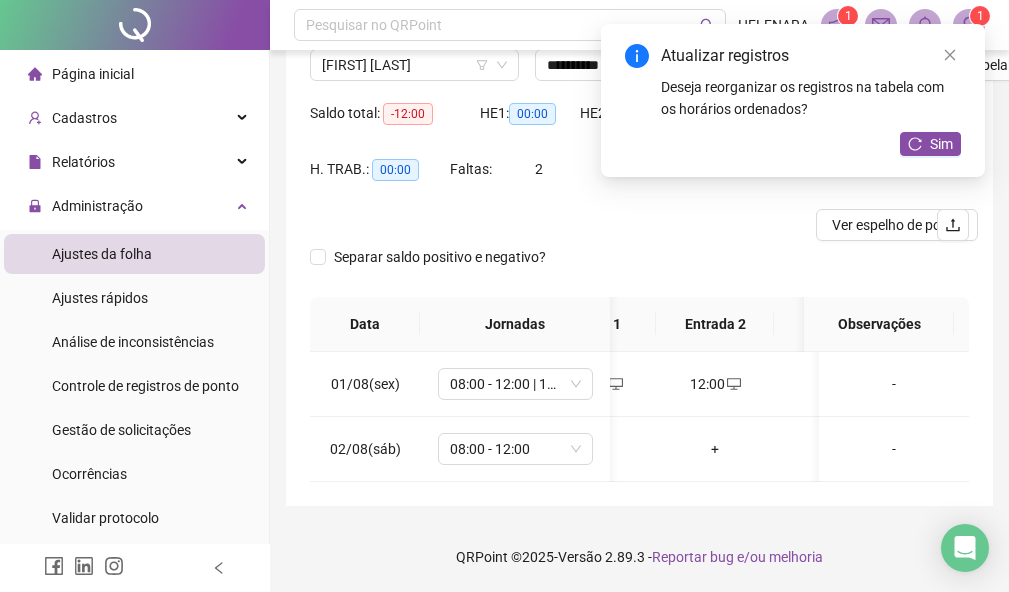 scroll, scrollTop: 0, scrollLeft: 278, axis: horizontal 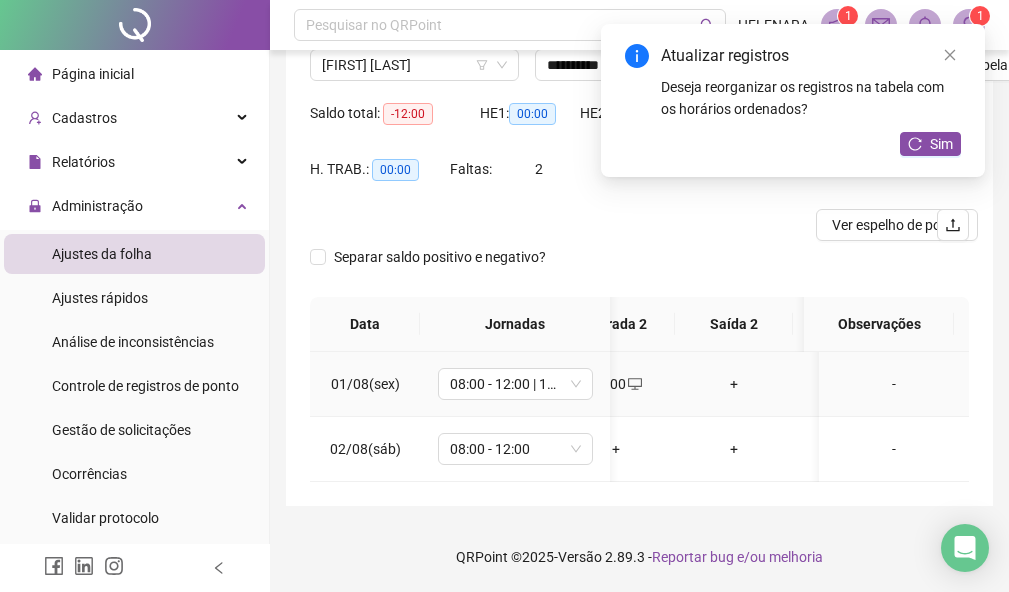 click on "+" at bounding box center [734, 384] 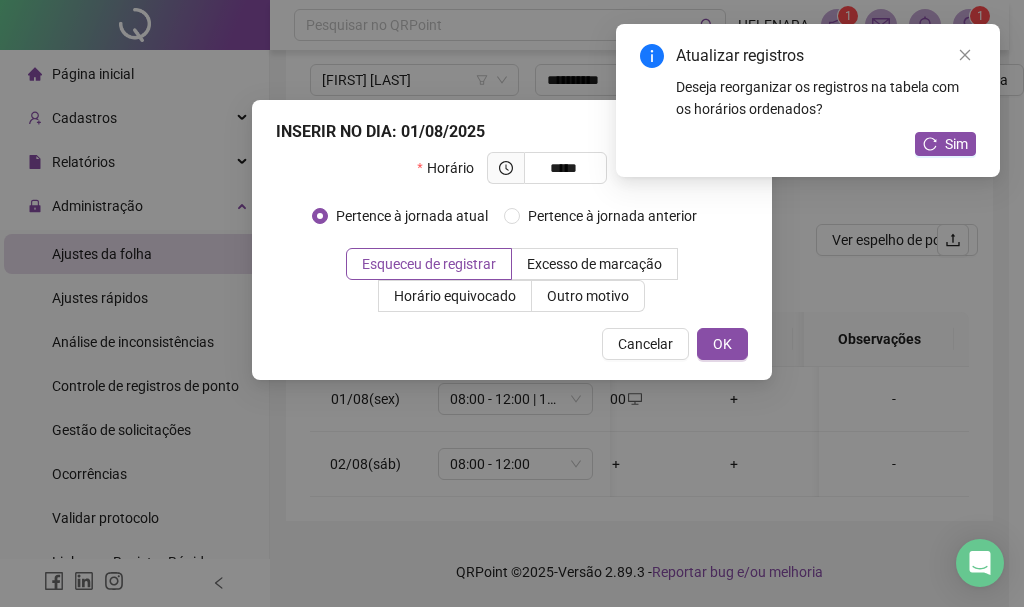 type on "*****" 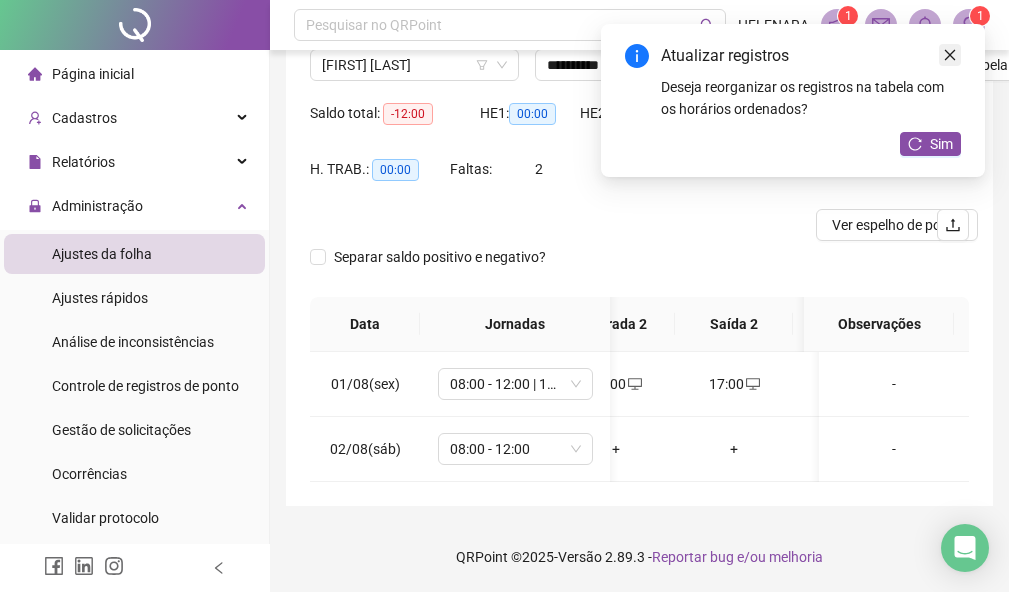 click 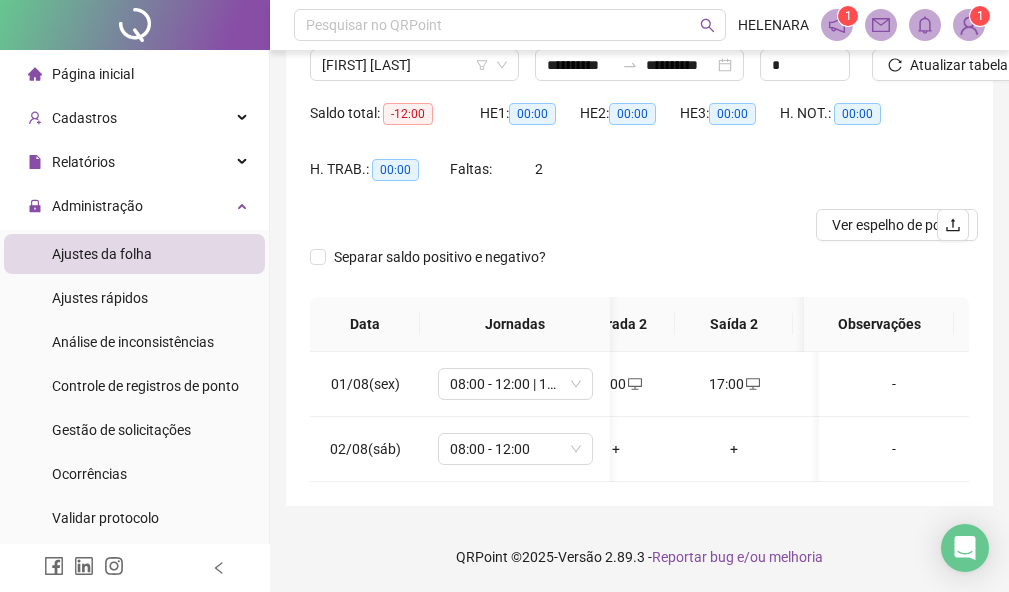 scroll, scrollTop: 0, scrollLeft: 208, axis: horizontal 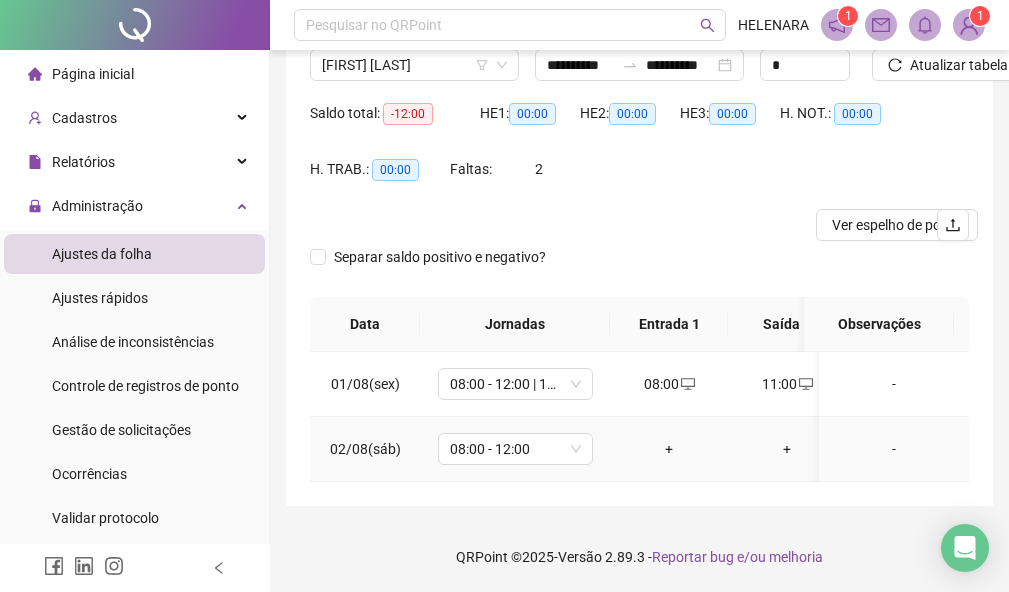 click on "+" at bounding box center [669, 449] 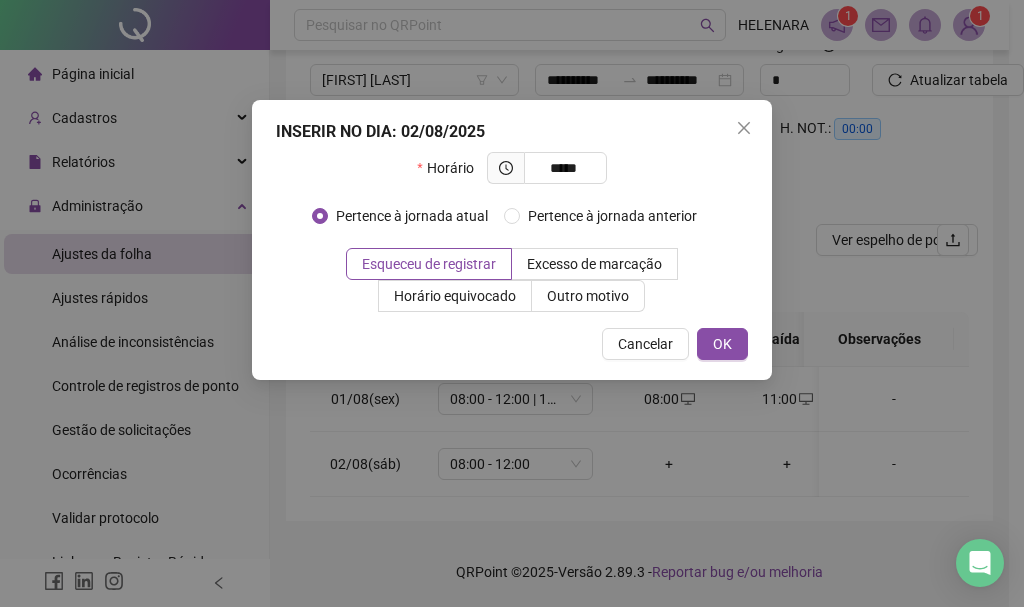 type on "*****" 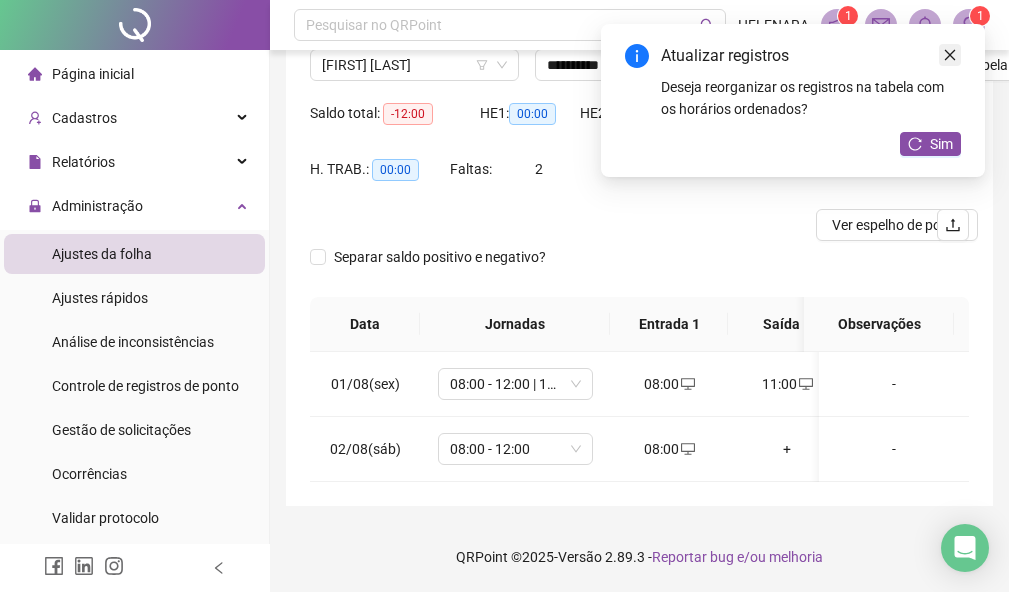 click at bounding box center (950, 55) 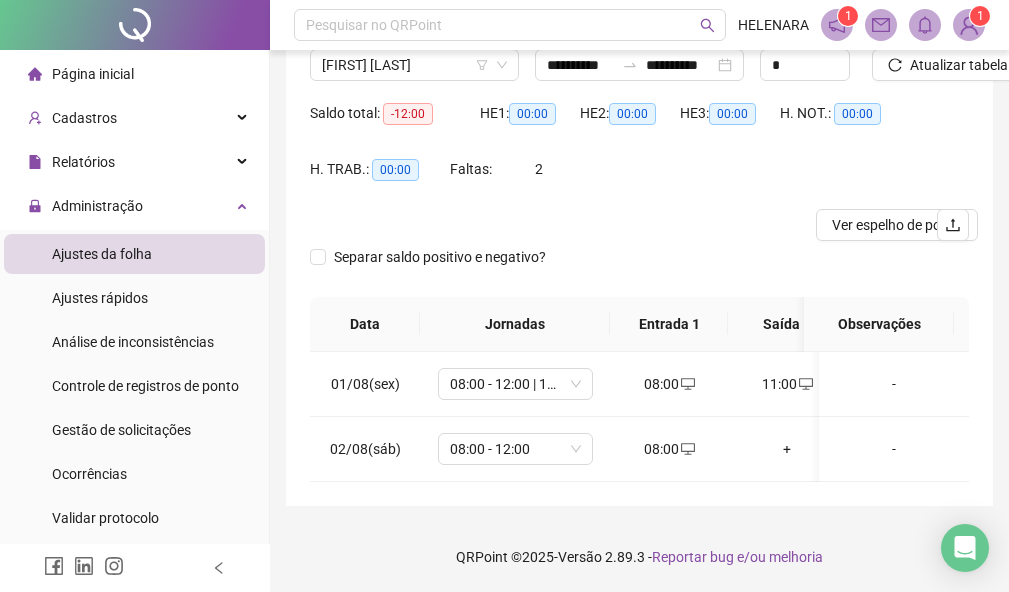 scroll, scrollTop: 0, scrollLeft: 59, axis: horizontal 